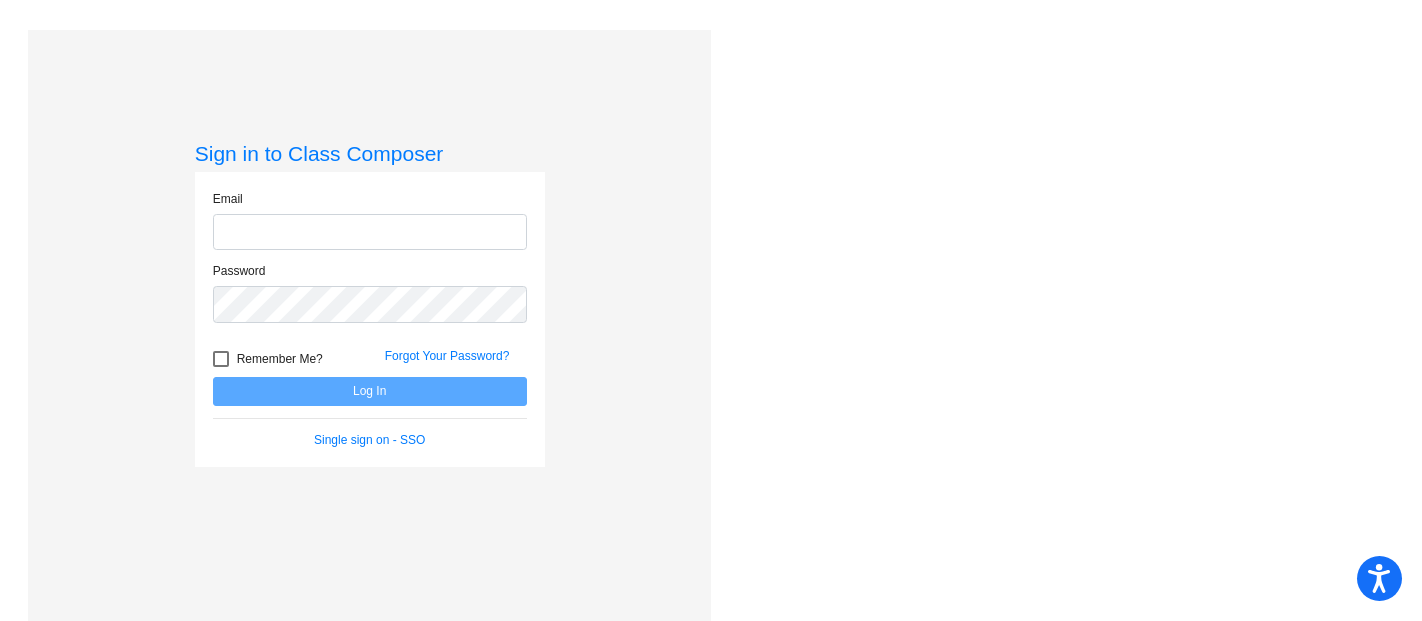 scroll, scrollTop: 0, scrollLeft: 0, axis: both 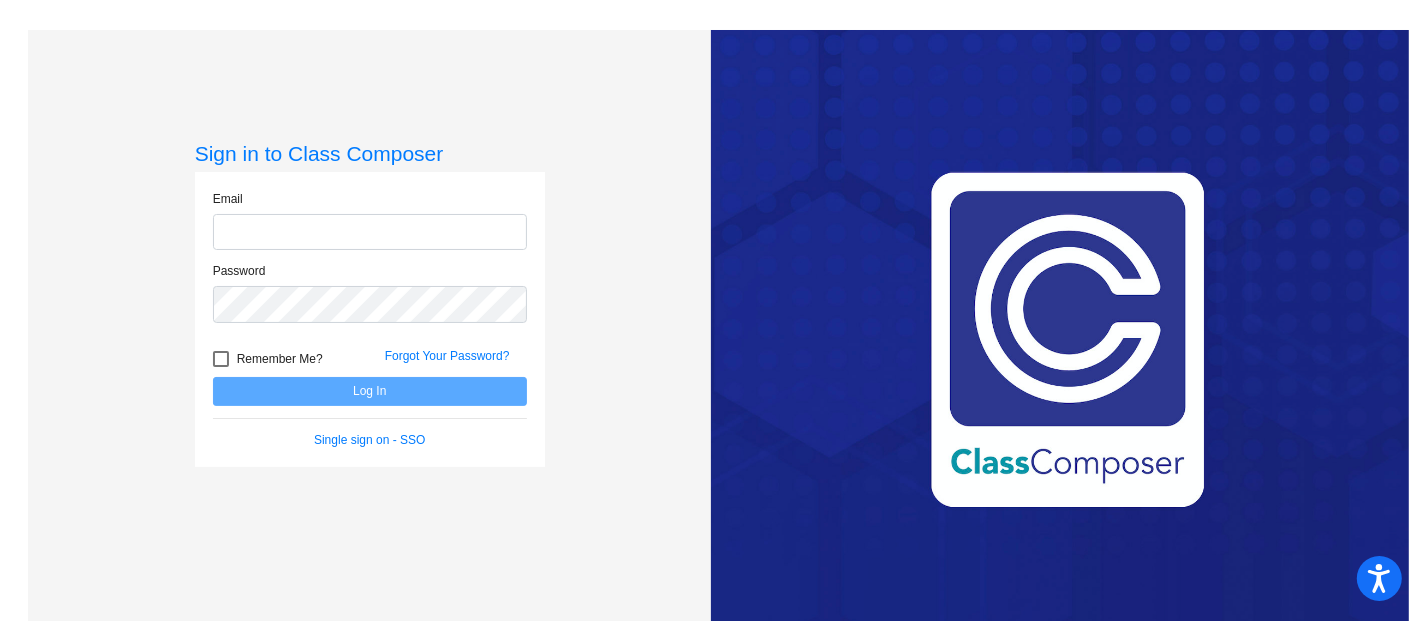 type on "[PERSON_NAME][EMAIL_ADDRESS][DOMAIN_NAME]" 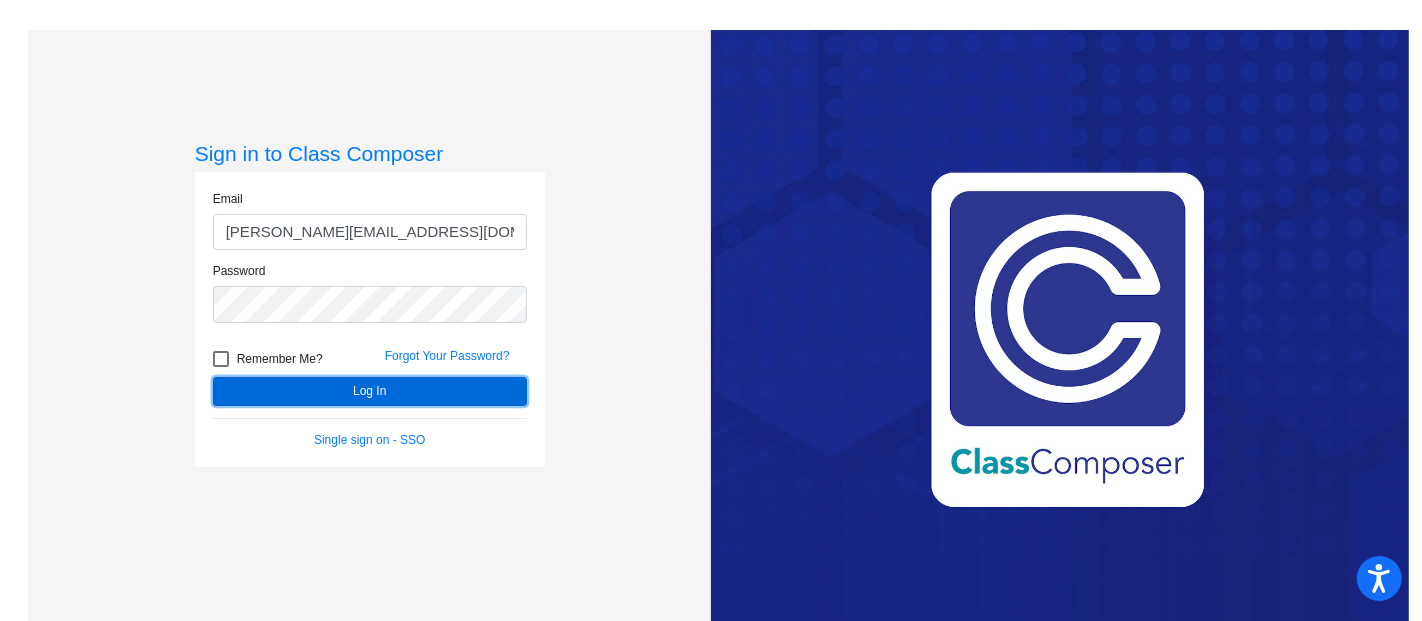 click on "Log In" 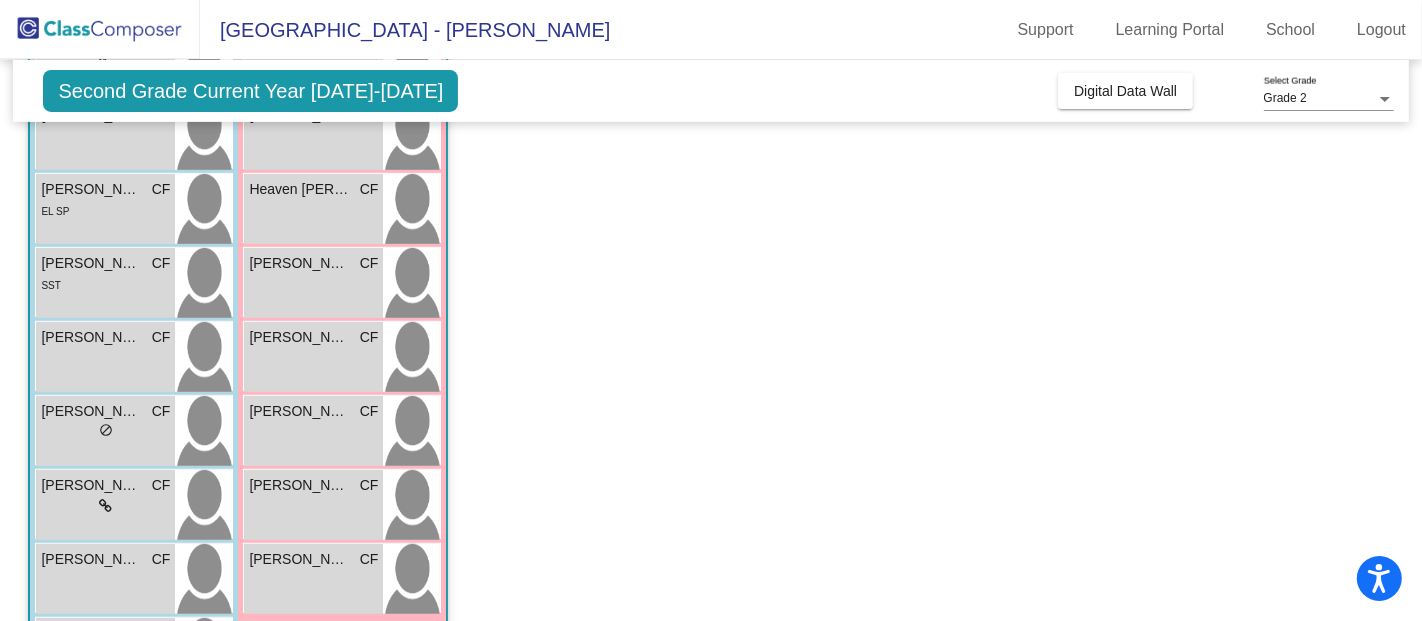 scroll, scrollTop: 666, scrollLeft: 0, axis: vertical 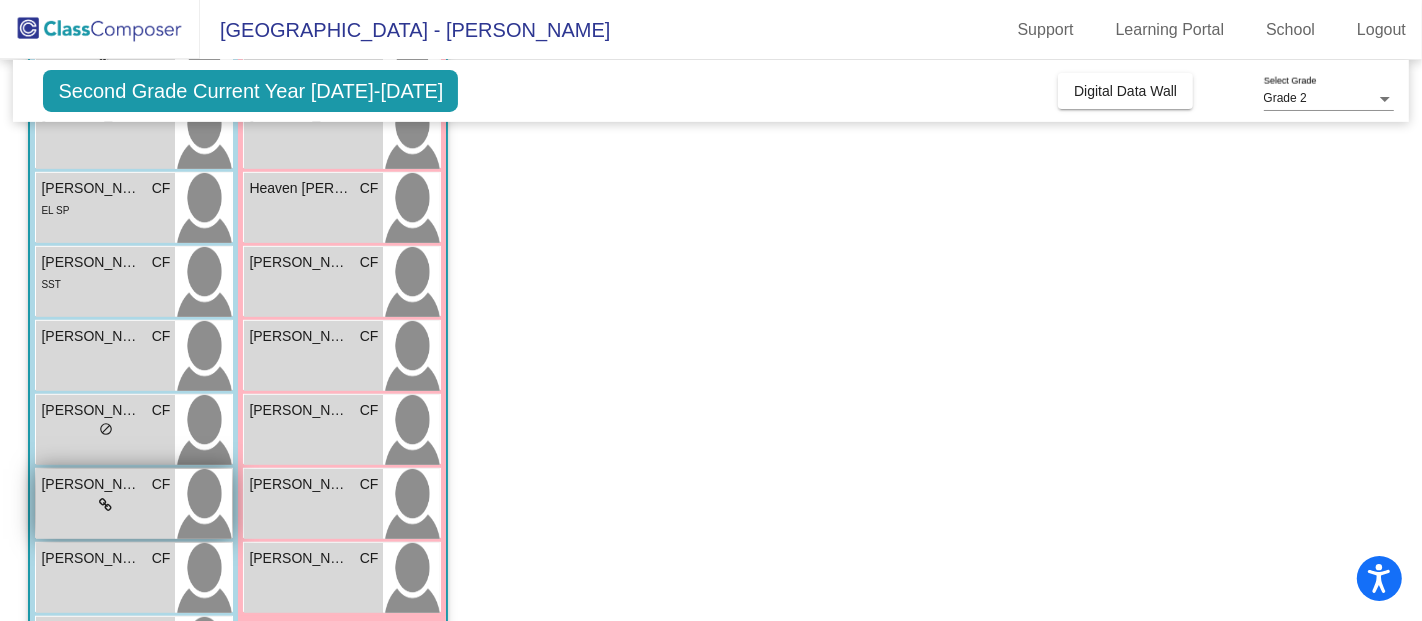 click at bounding box center (105, 505) 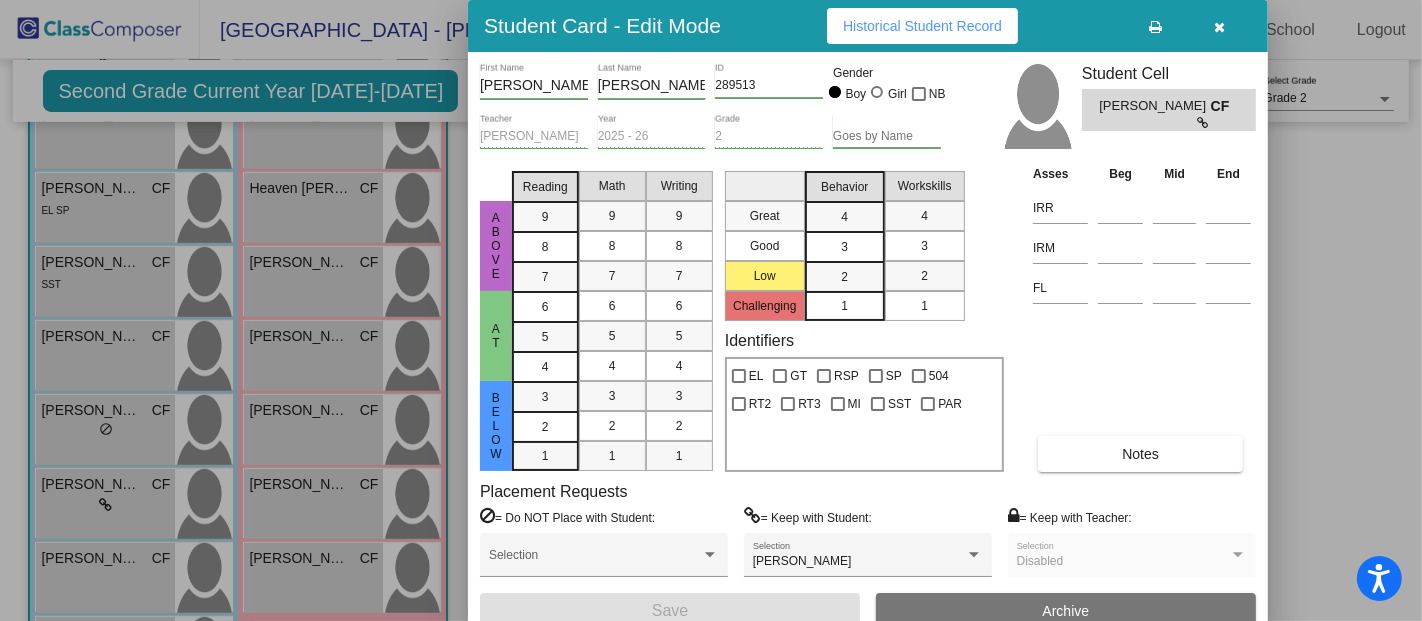click at bounding box center (711, 310) 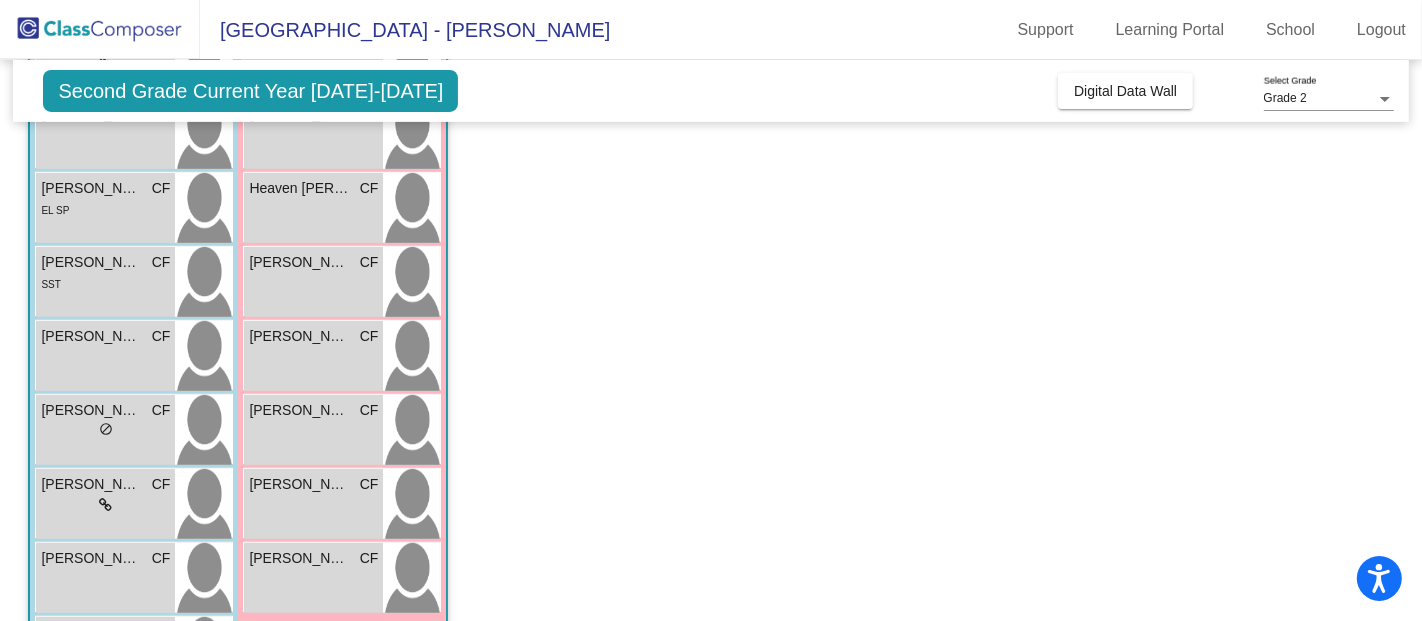 click on "do_not_disturb_alt" at bounding box center [106, 429] 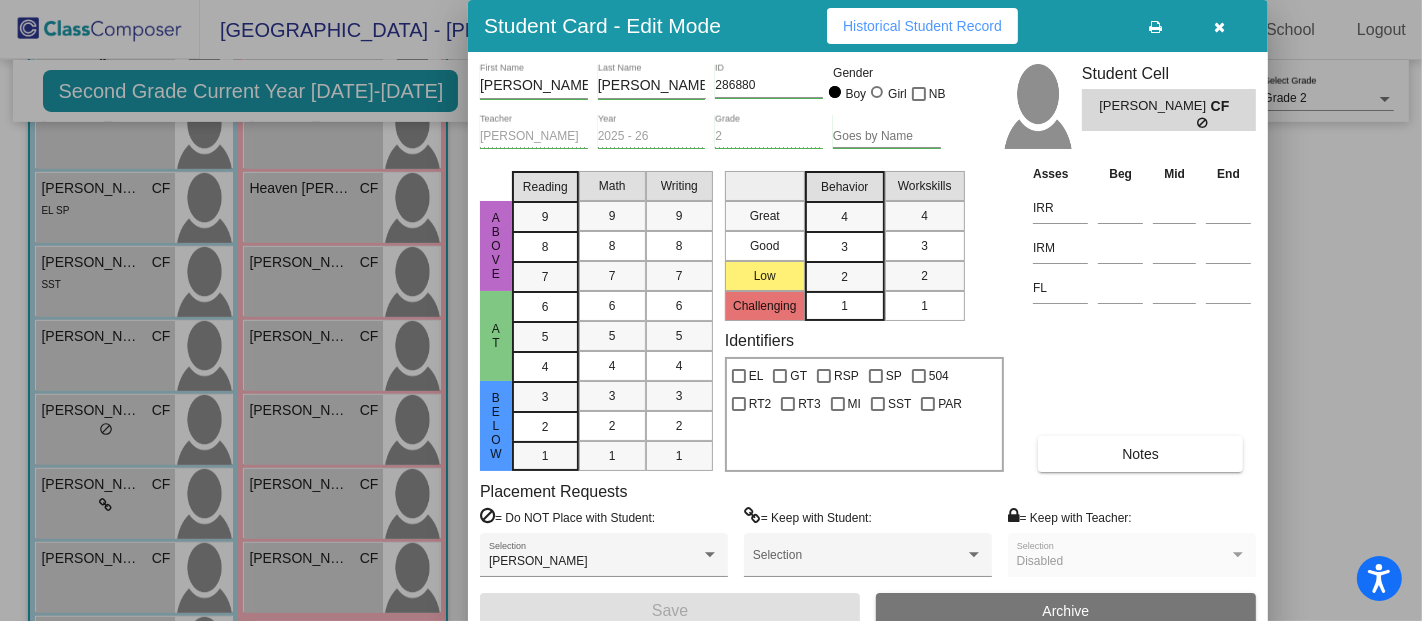 click at bounding box center (711, 310) 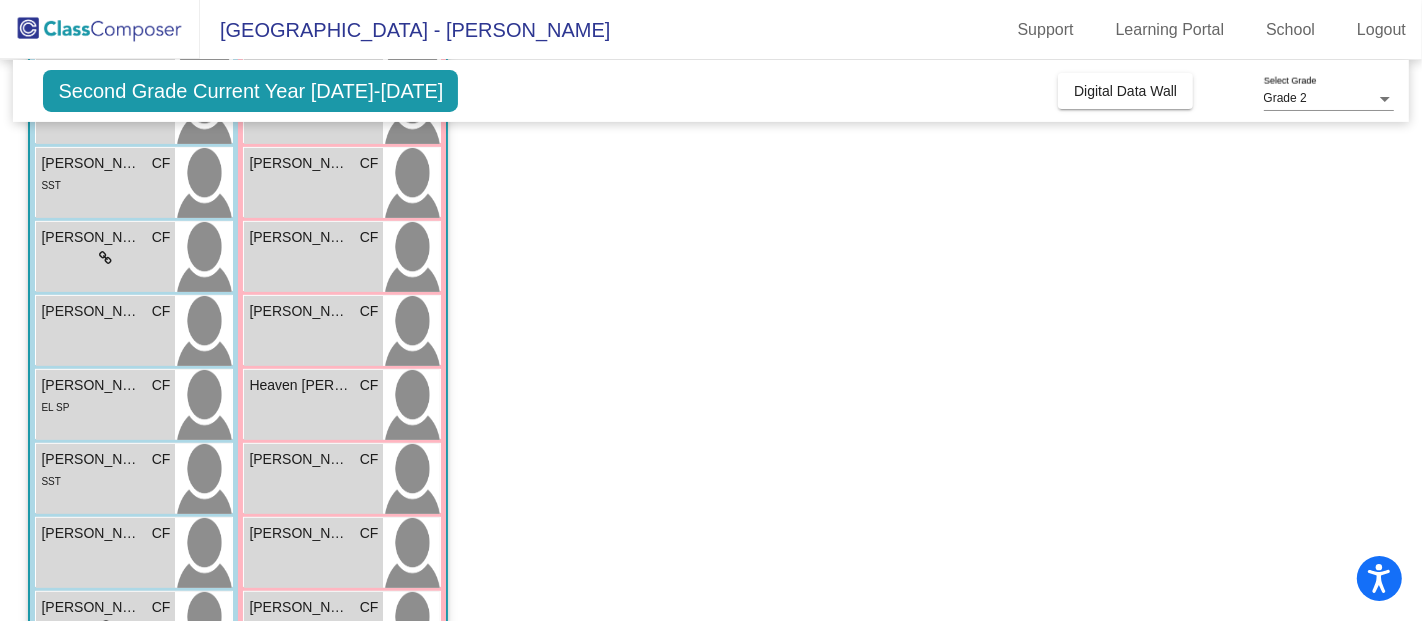scroll, scrollTop: 465, scrollLeft: 0, axis: vertical 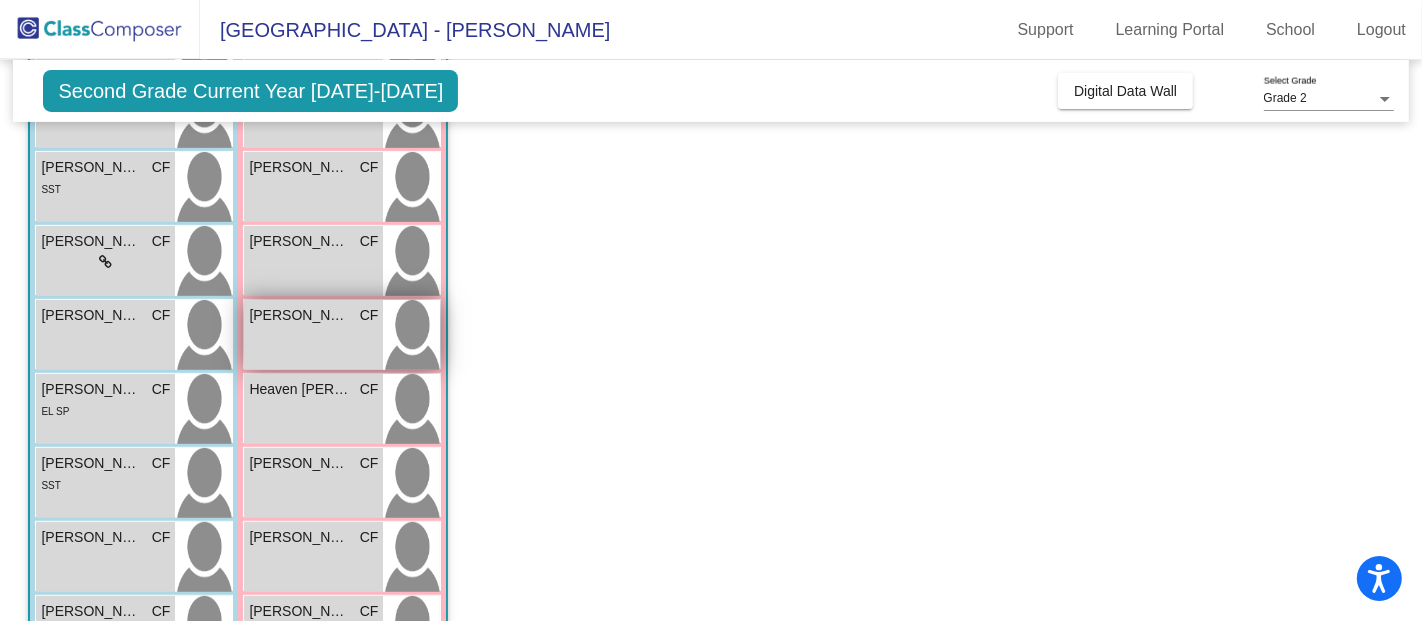 click on "[PERSON_NAME]" at bounding box center (299, 315) 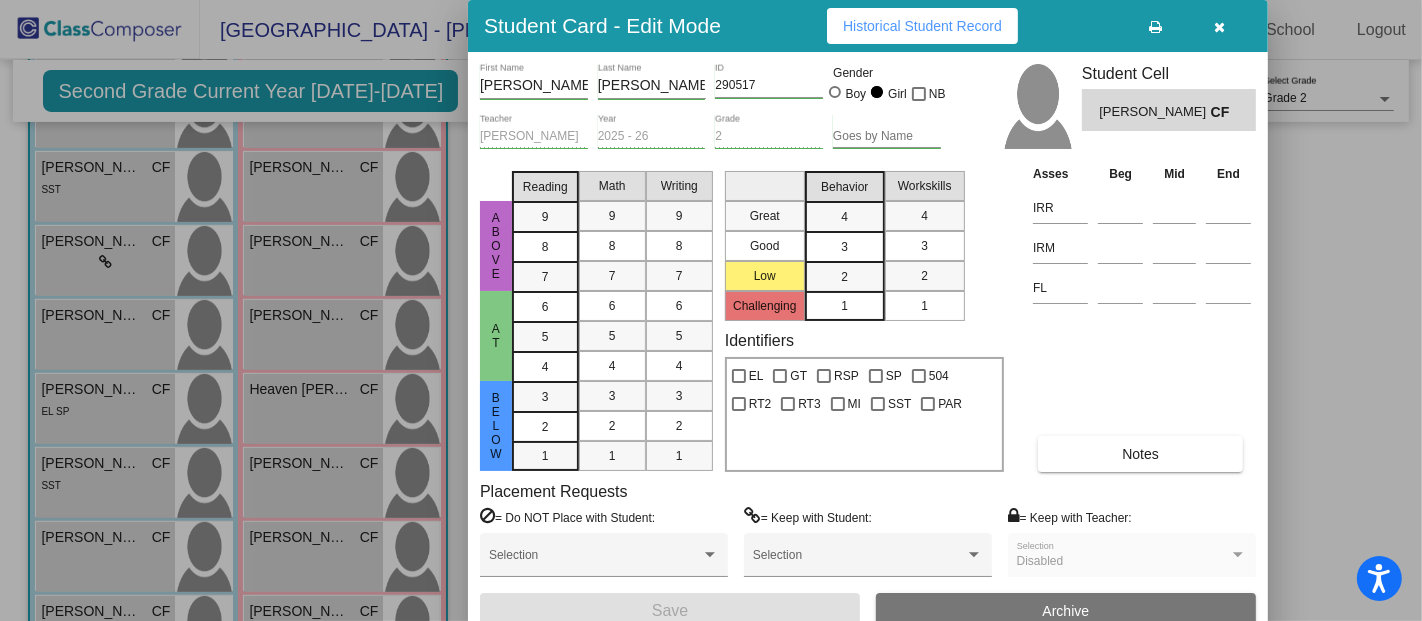 drag, startPoint x: 1421, startPoint y: 264, endPoint x: 1421, endPoint y: 211, distance: 53 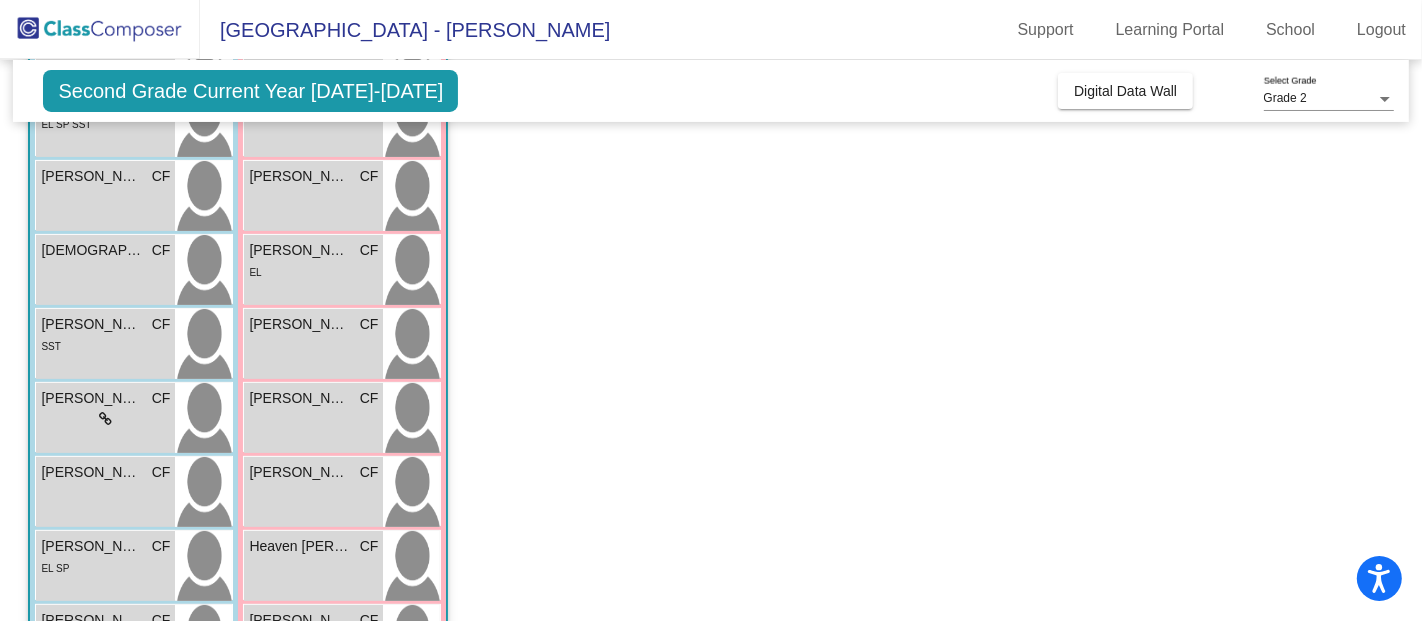 scroll, scrollTop: 297, scrollLeft: 0, axis: vertical 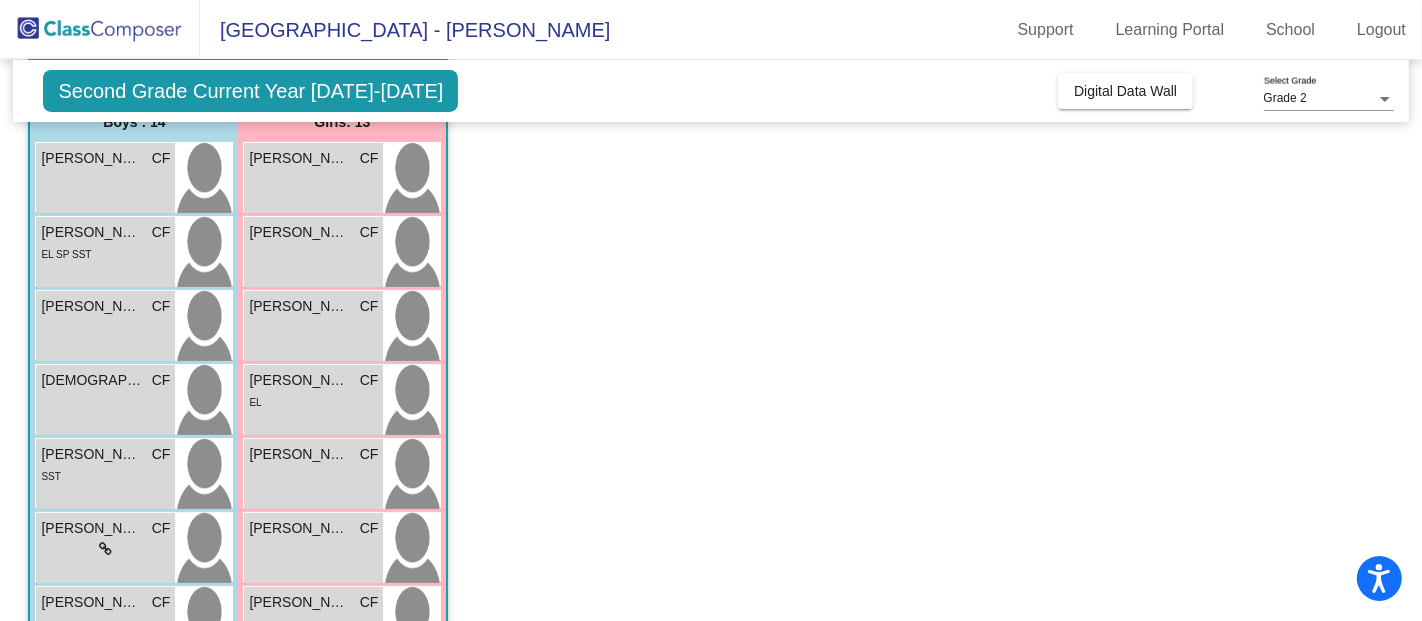 drag, startPoint x: 1417, startPoint y: 555, endPoint x: 580, endPoint y: 569, distance: 837.11707 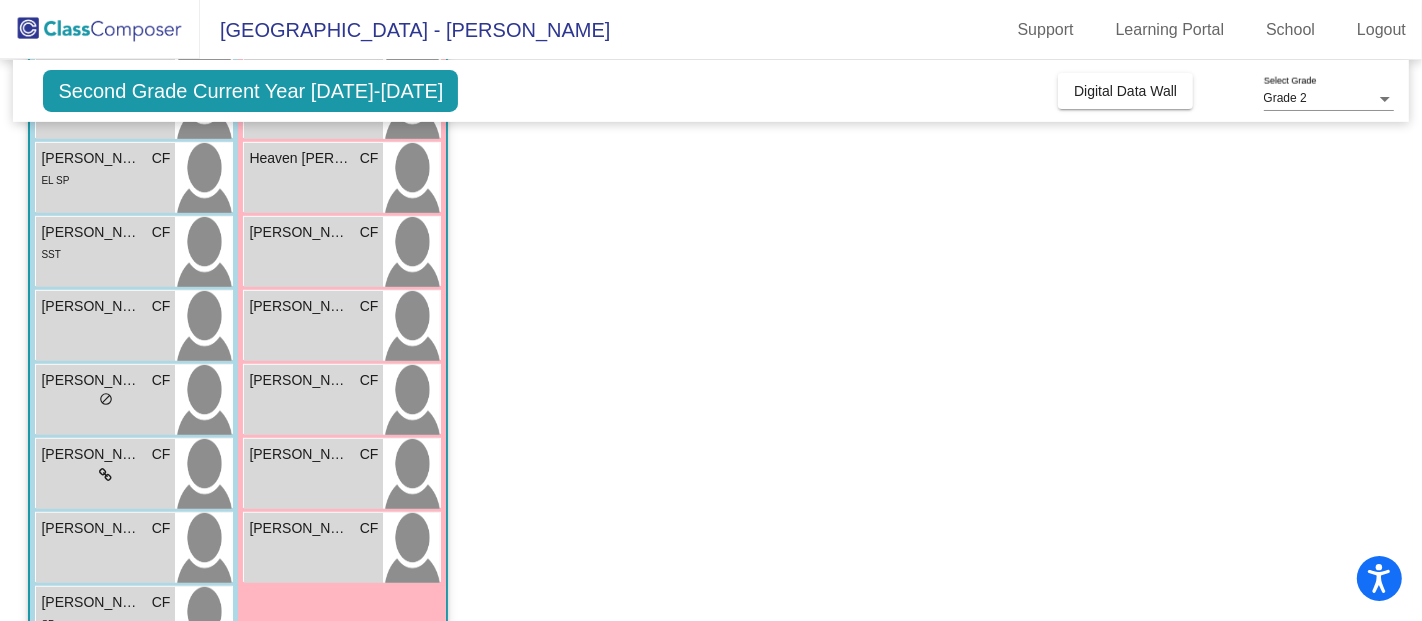 scroll, scrollTop: 765, scrollLeft: 0, axis: vertical 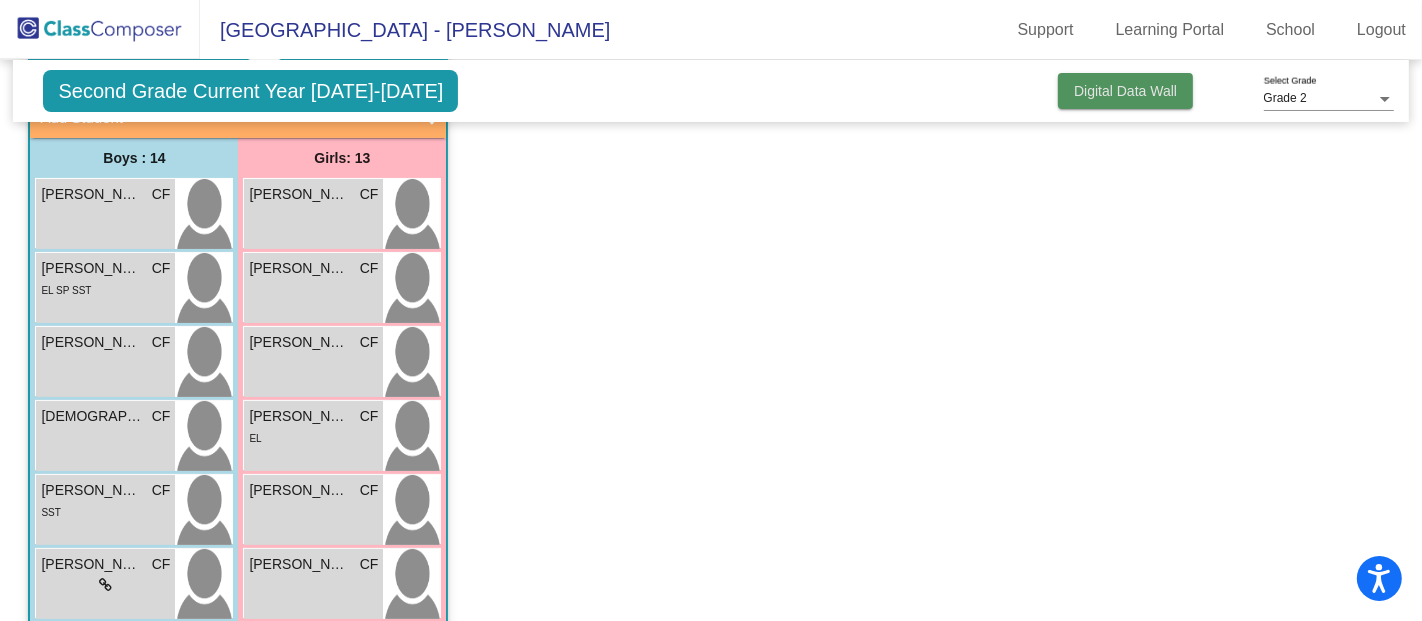 click on "Digital Data Wall" 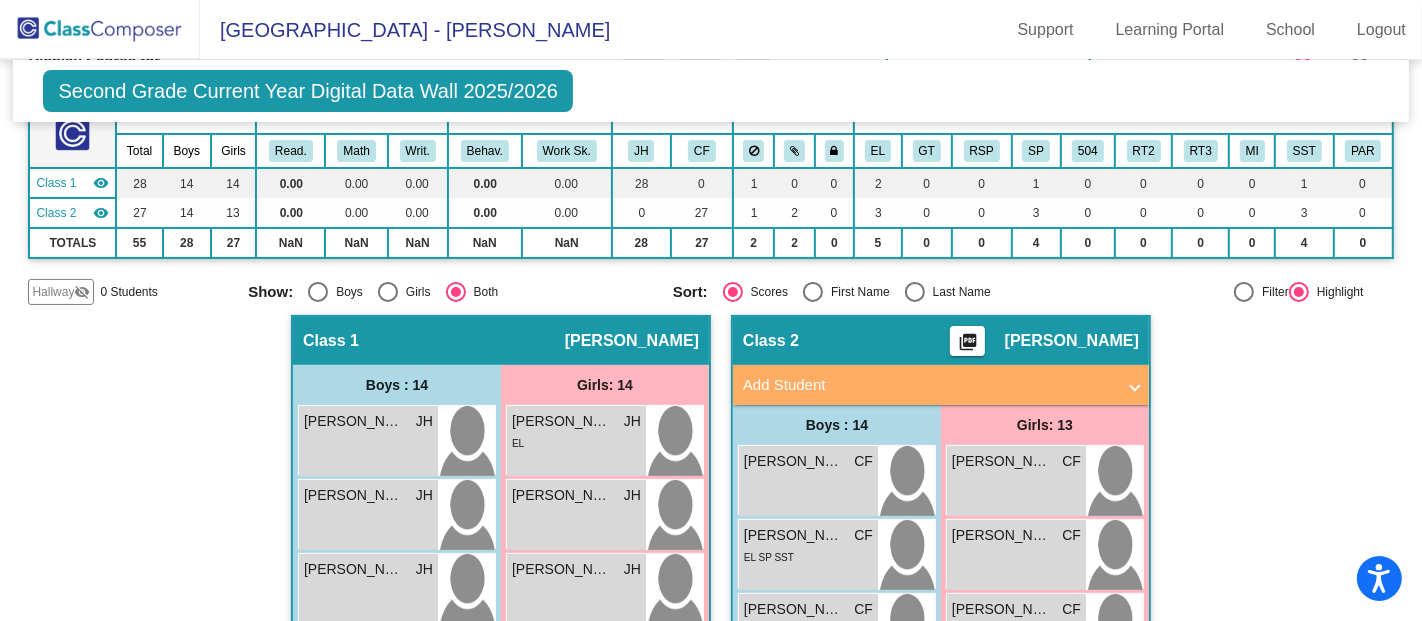 scroll, scrollTop: 403, scrollLeft: 0, axis: vertical 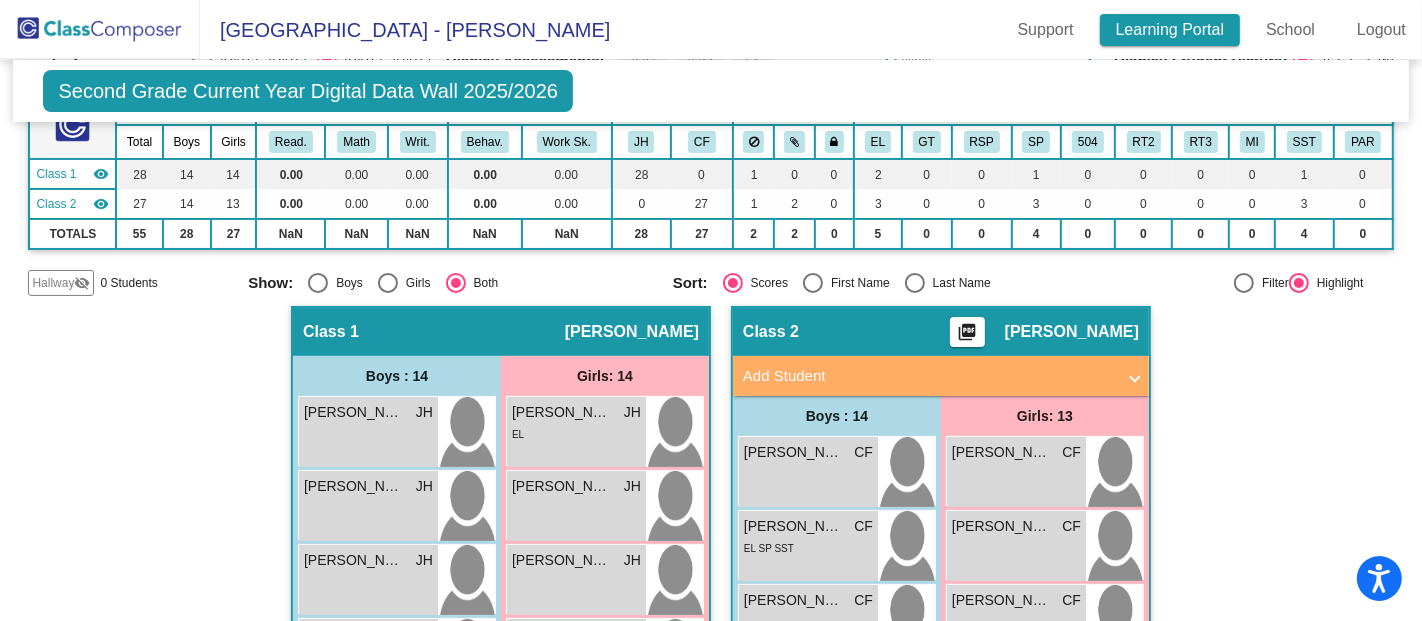 click on "Learning Portal" 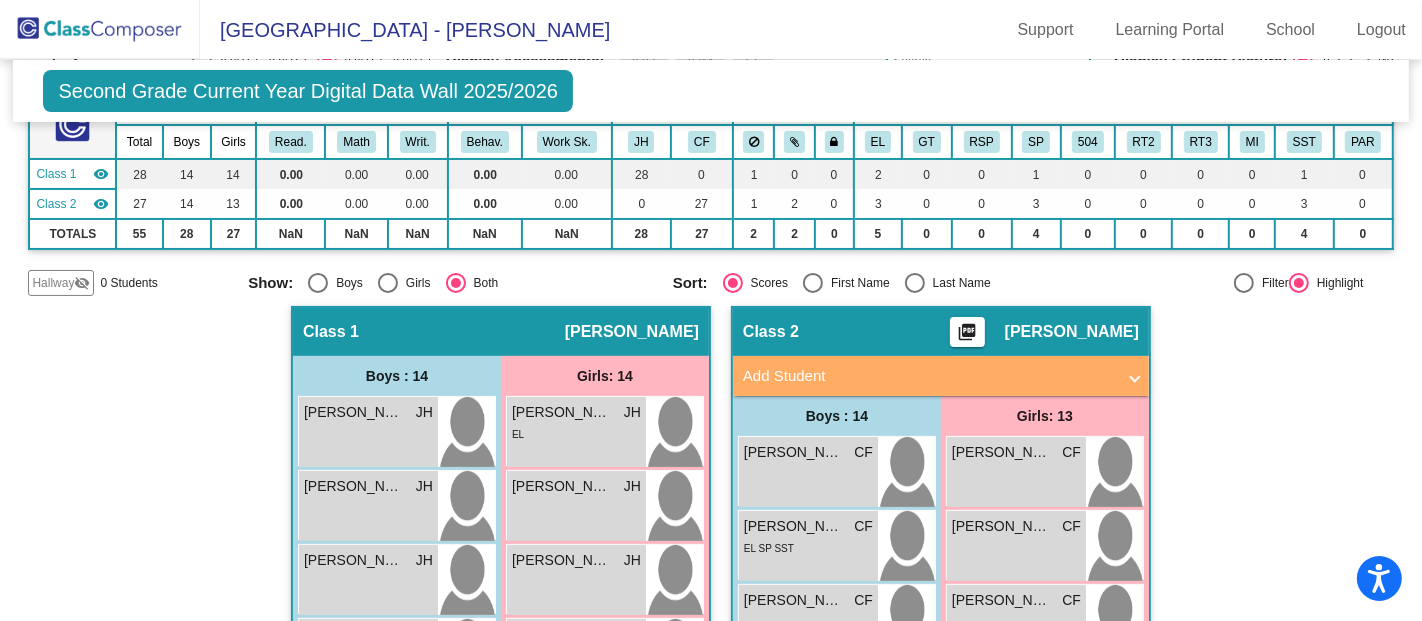 click on "Class 2    picture_as_pdf [PERSON_NAME]" 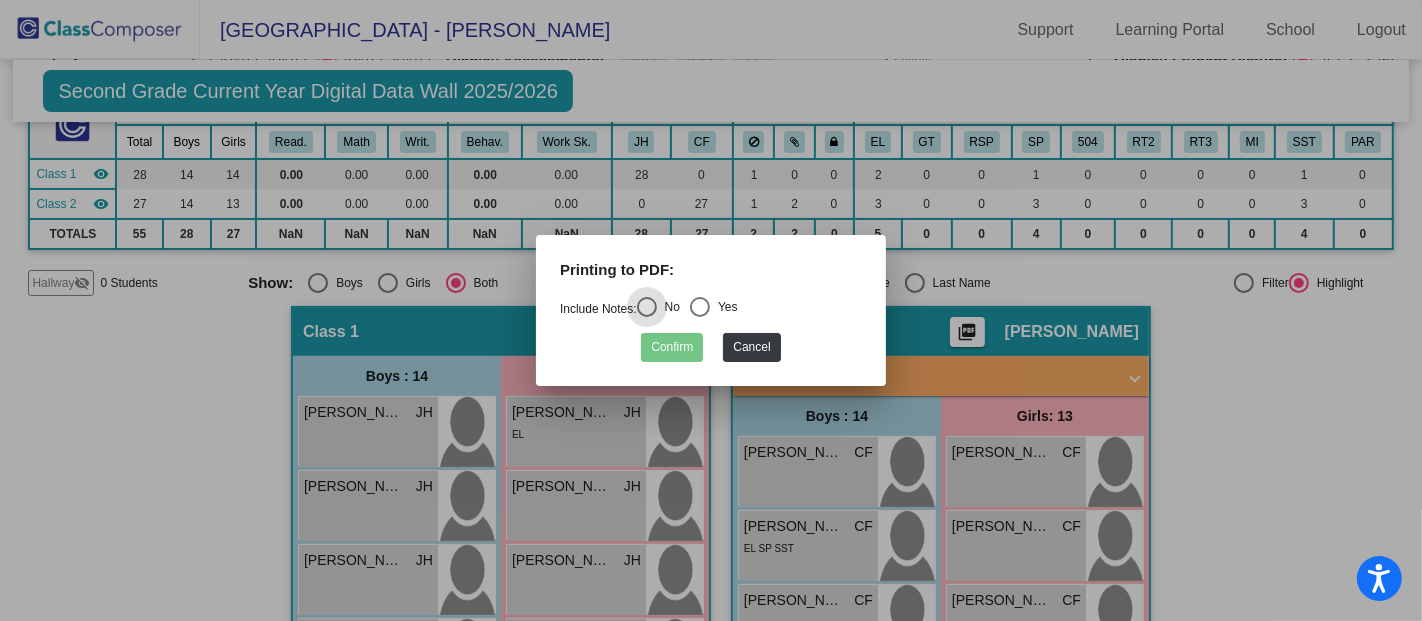 click at bounding box center [700, 307] 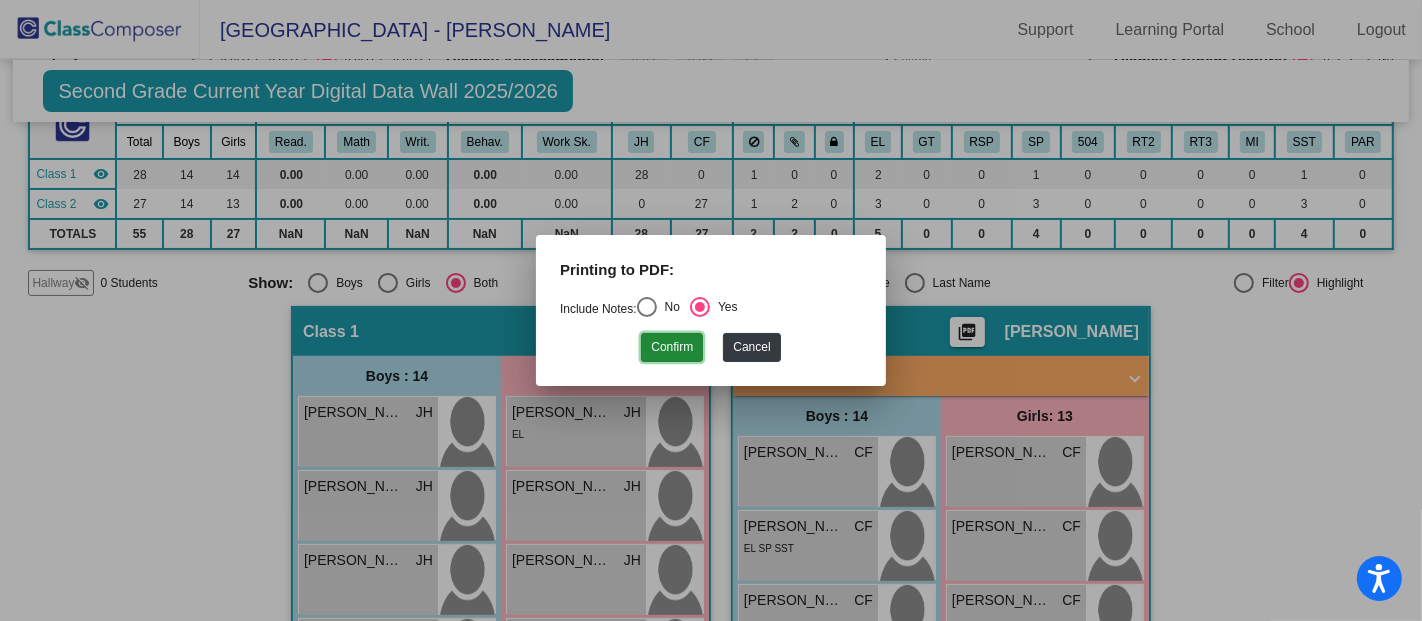 click on "Confirm" at bounding box center [672, 347] 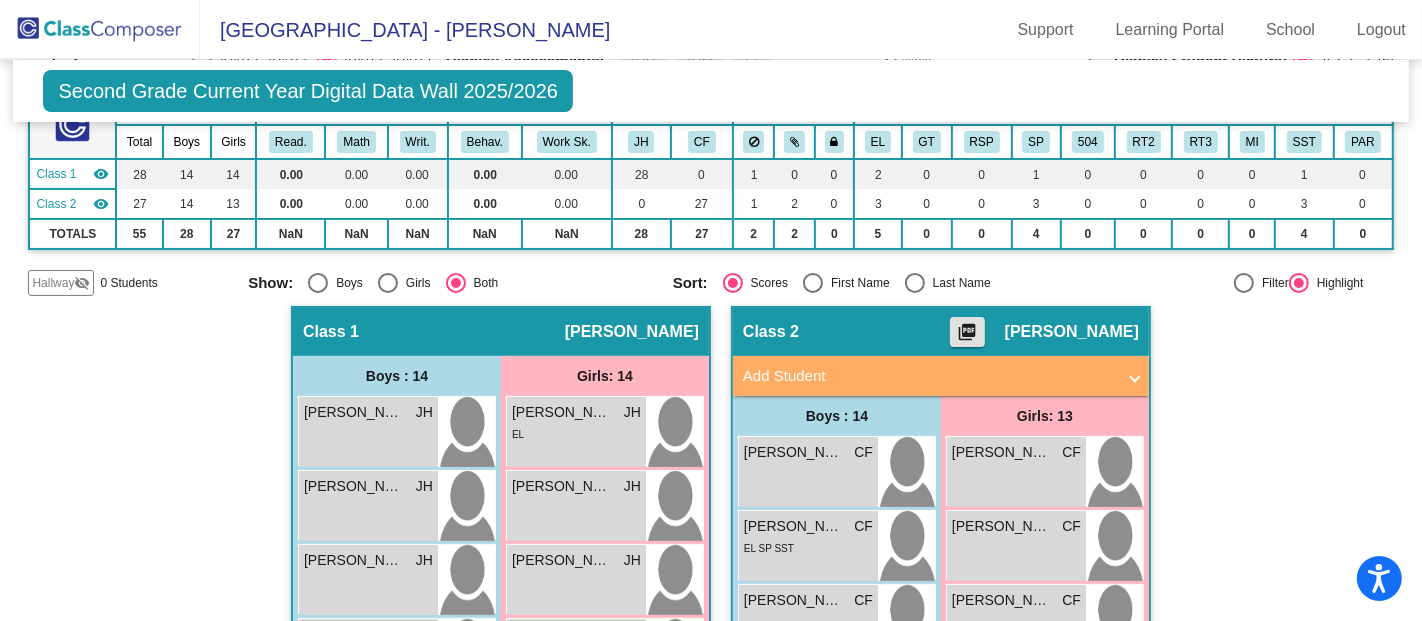 click on "Second Grade Current Year Digital Data Wall 2025/2026" 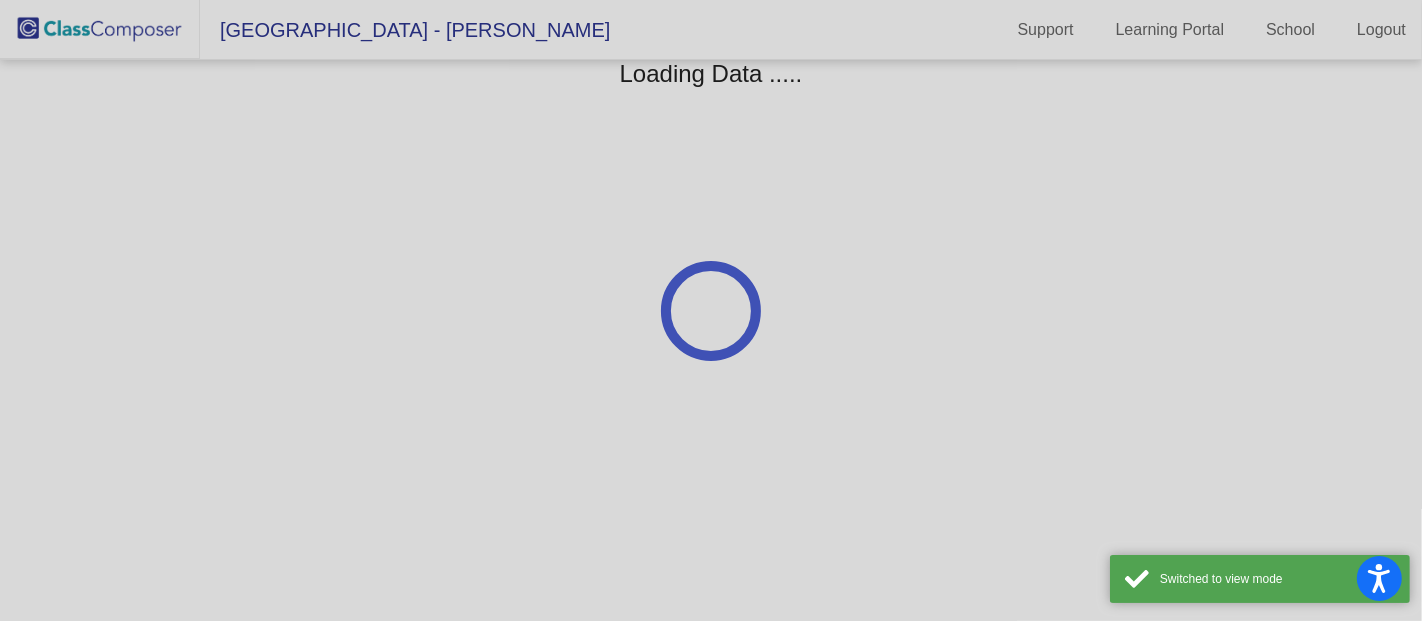 scroll, scrollTop: 0, scrollLeft: 0, axis: both 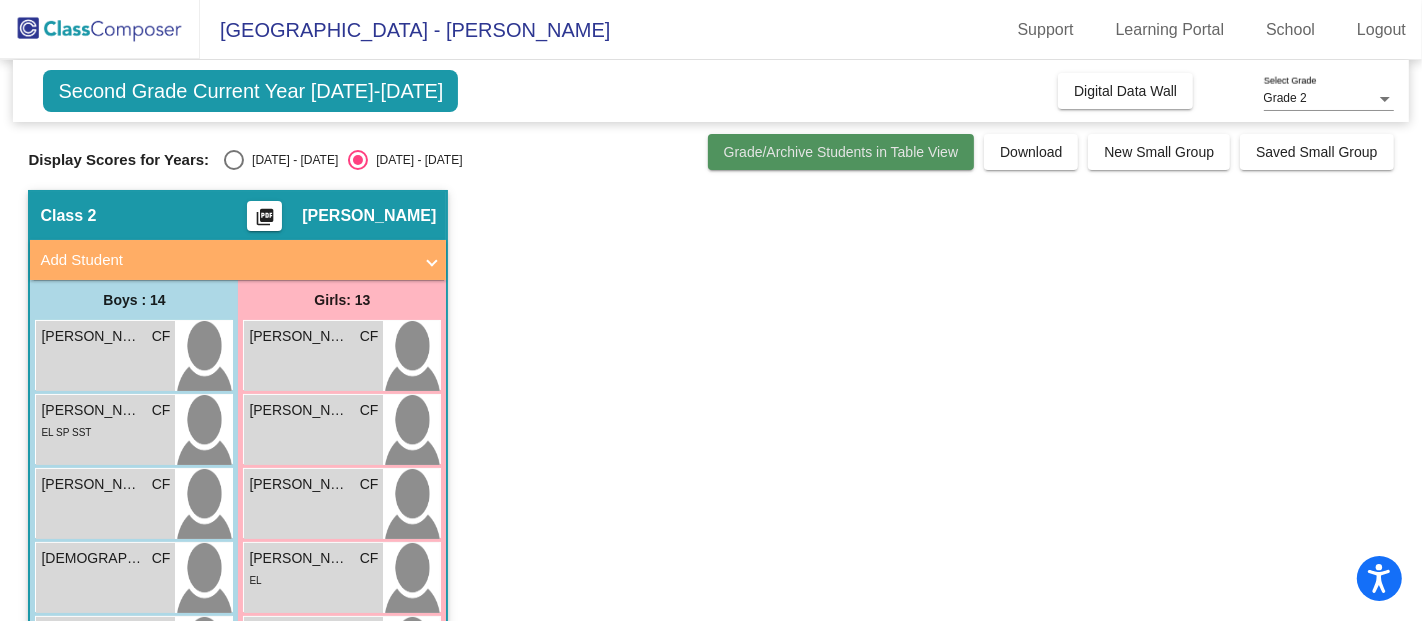 click on "Grade/Archive Students in Table View" 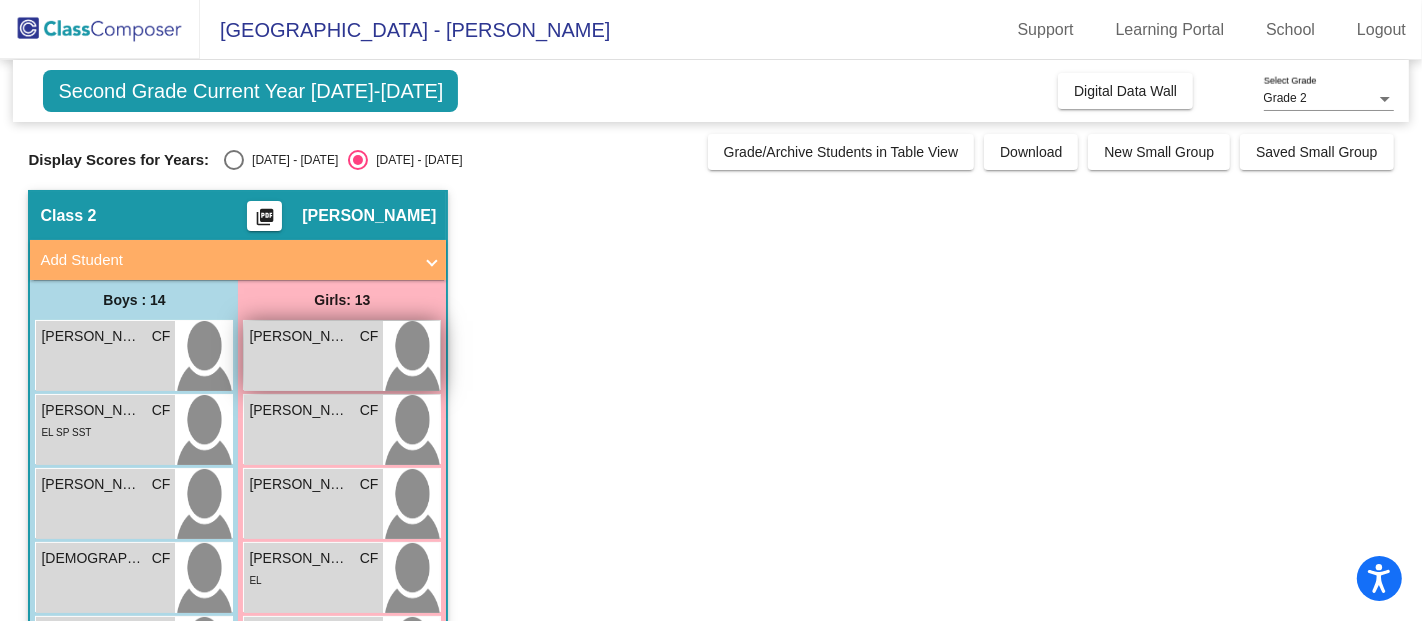 click on "[PERSON_NAME]" at bounding box center (299, 336) 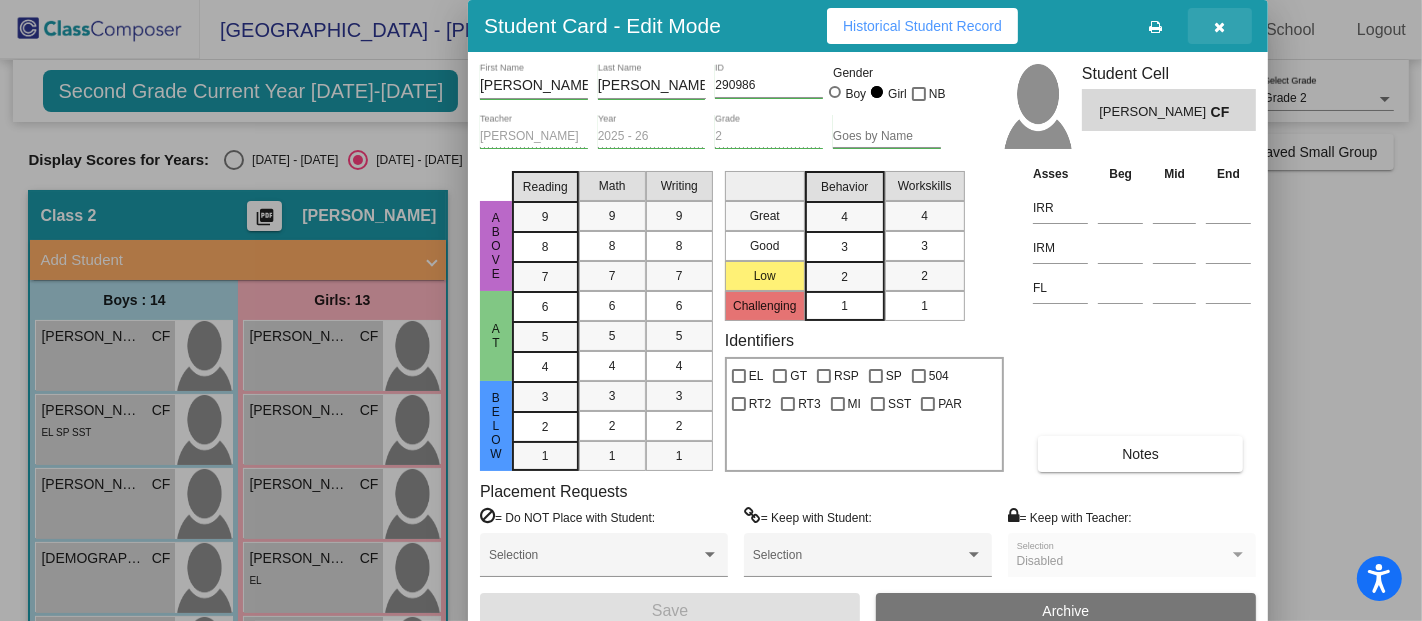 click at bounding box center (1220, 27) 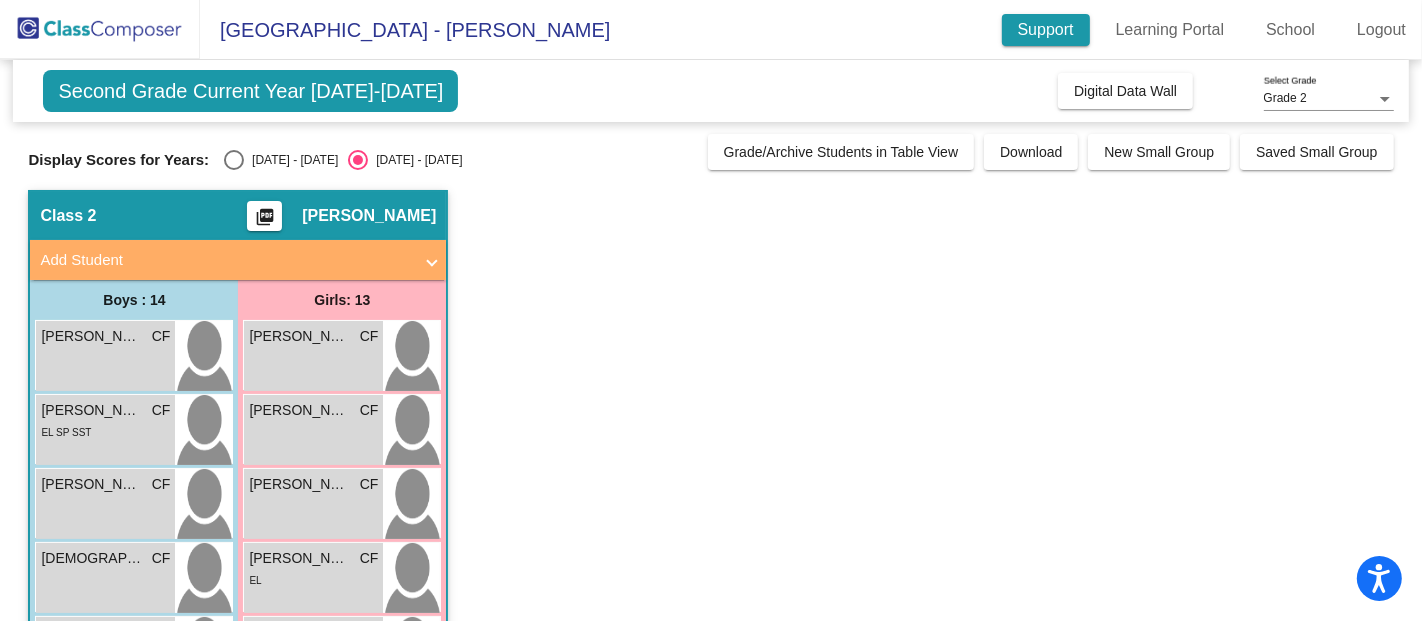 click on "Support" 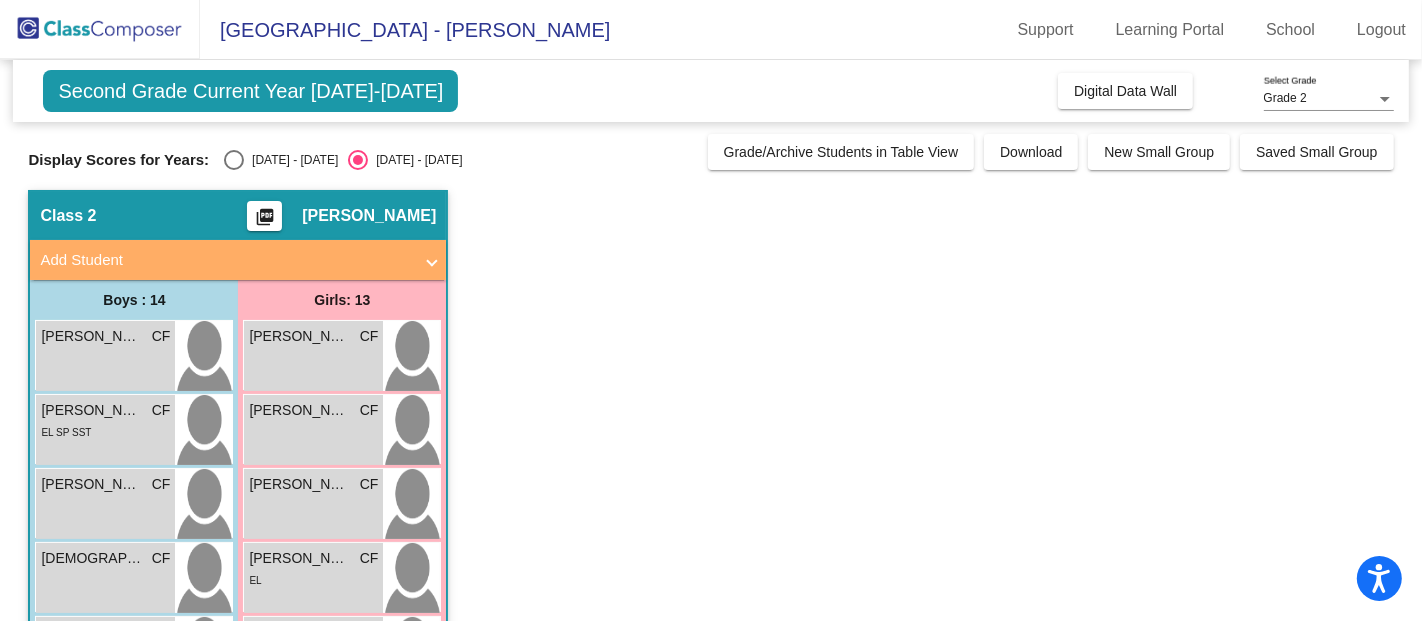 click on "Second Grade Current Year [DATE]-[DATE]" 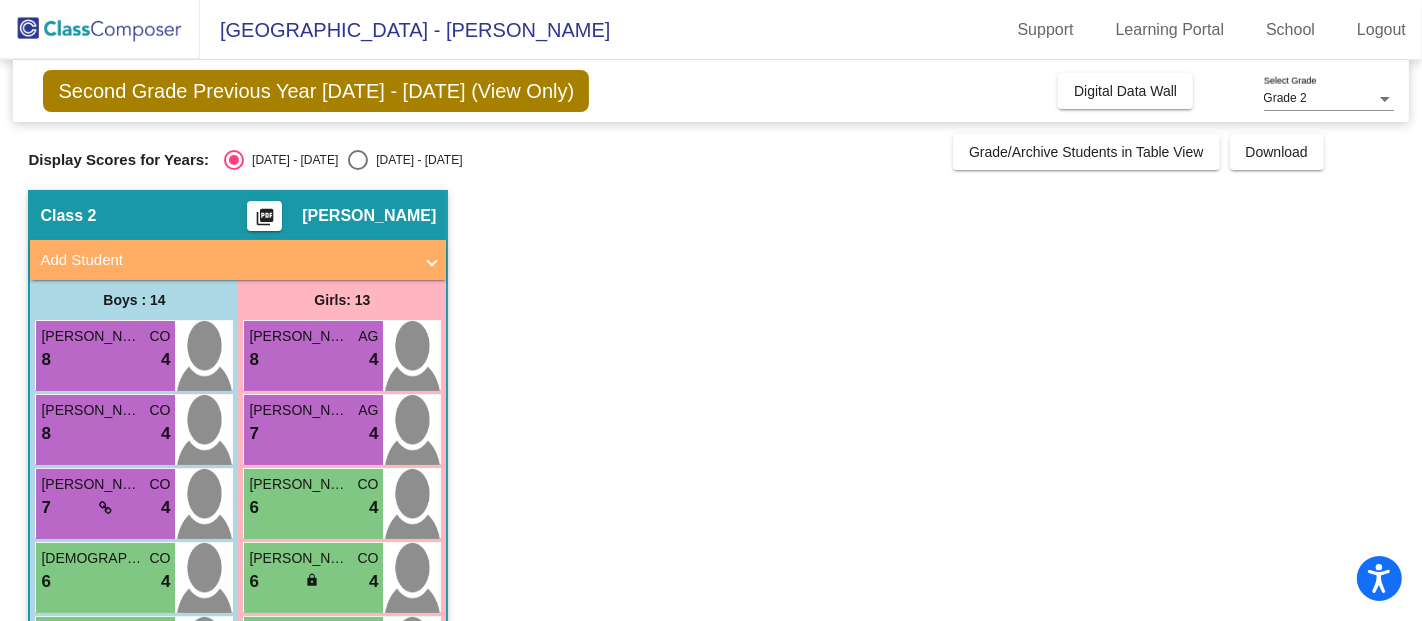 scroll, scrollTop: 491, scrollLeft: 0, axis: vertical 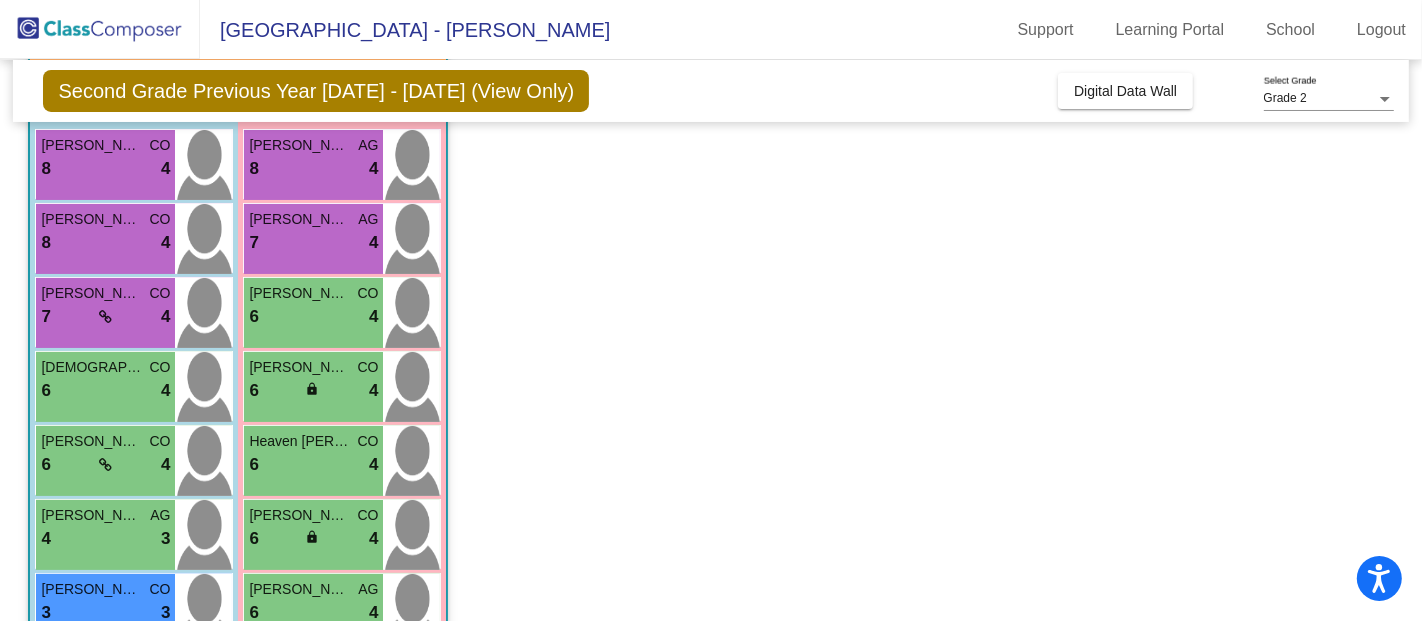 click on "Second Grade Previous Year [DATE] - [DATE] (View Only)" 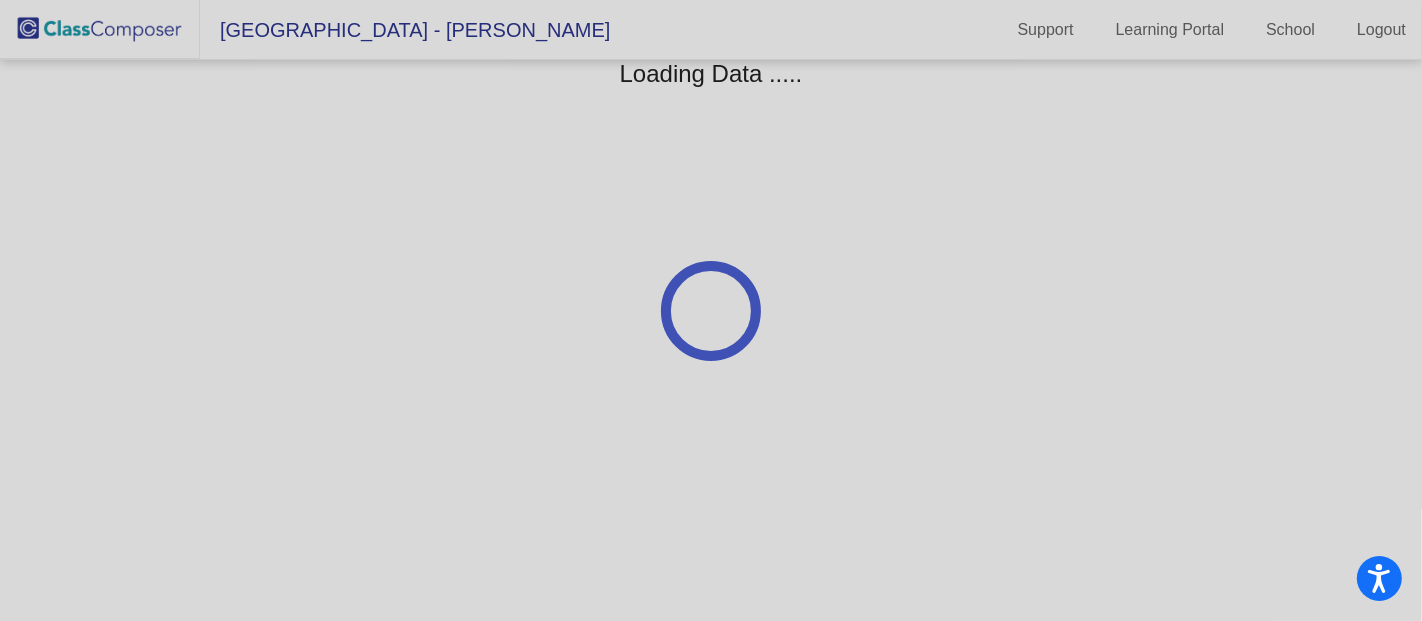 scroll, scrollTop: 0, scrollLeft: 0, axis: both 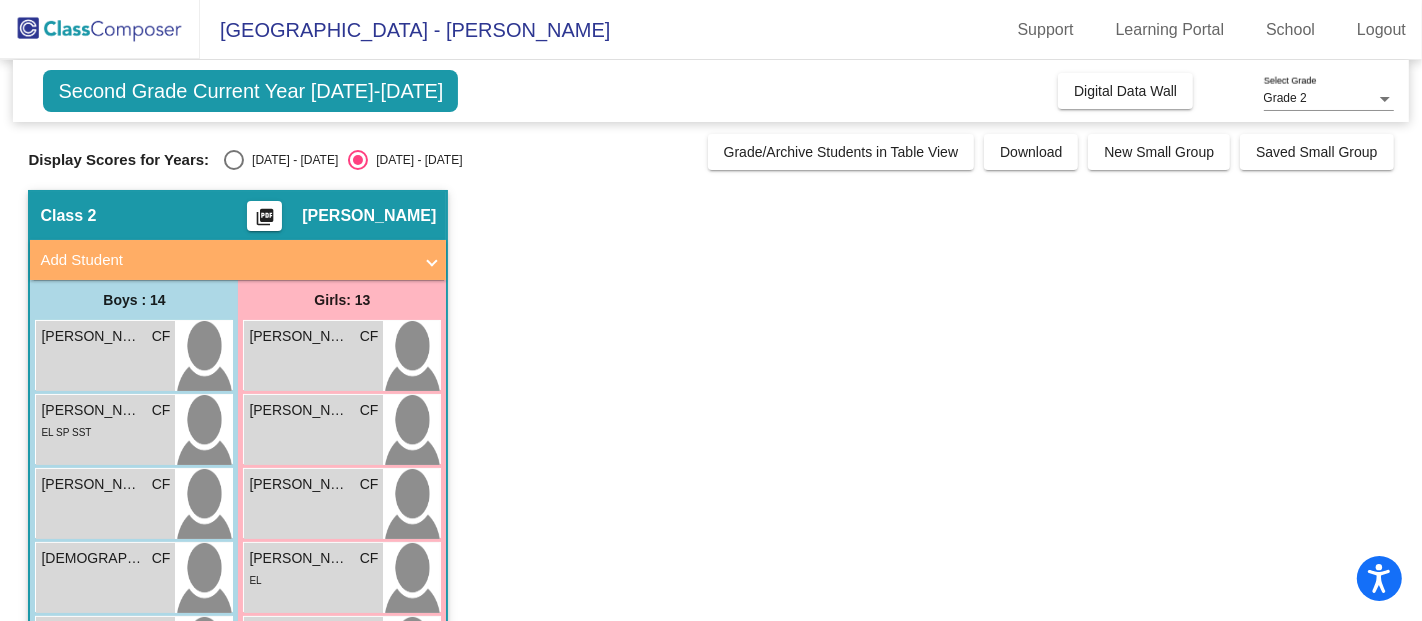 click at bounding box center [234, 160] 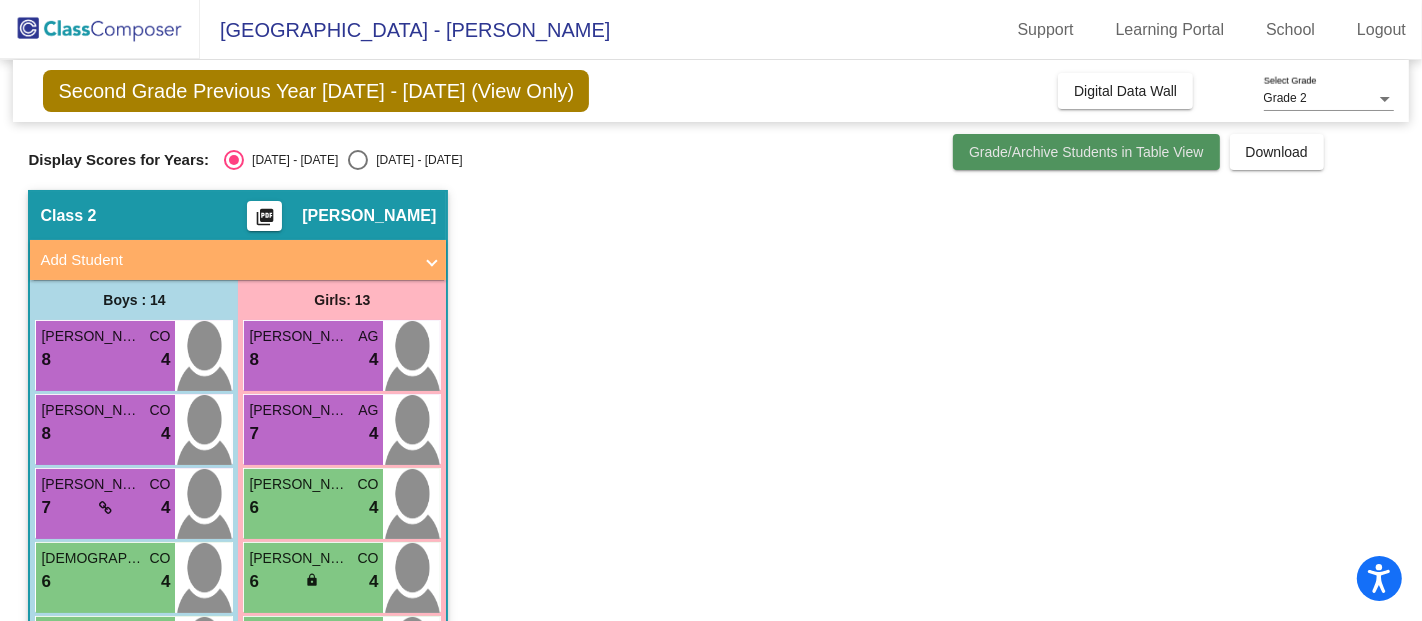 click on "Grade/Archive Students in Table View" 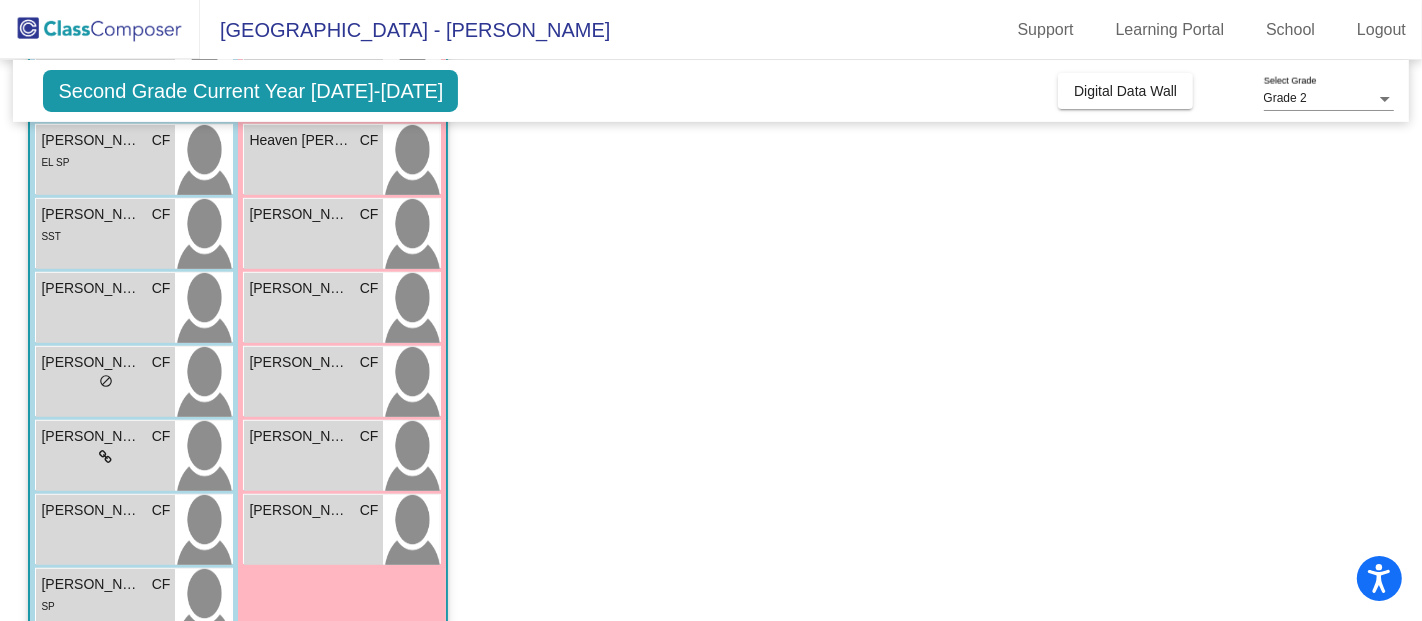 scroll, scrollTop: 765, scrollLeft: 0, axis: vertical 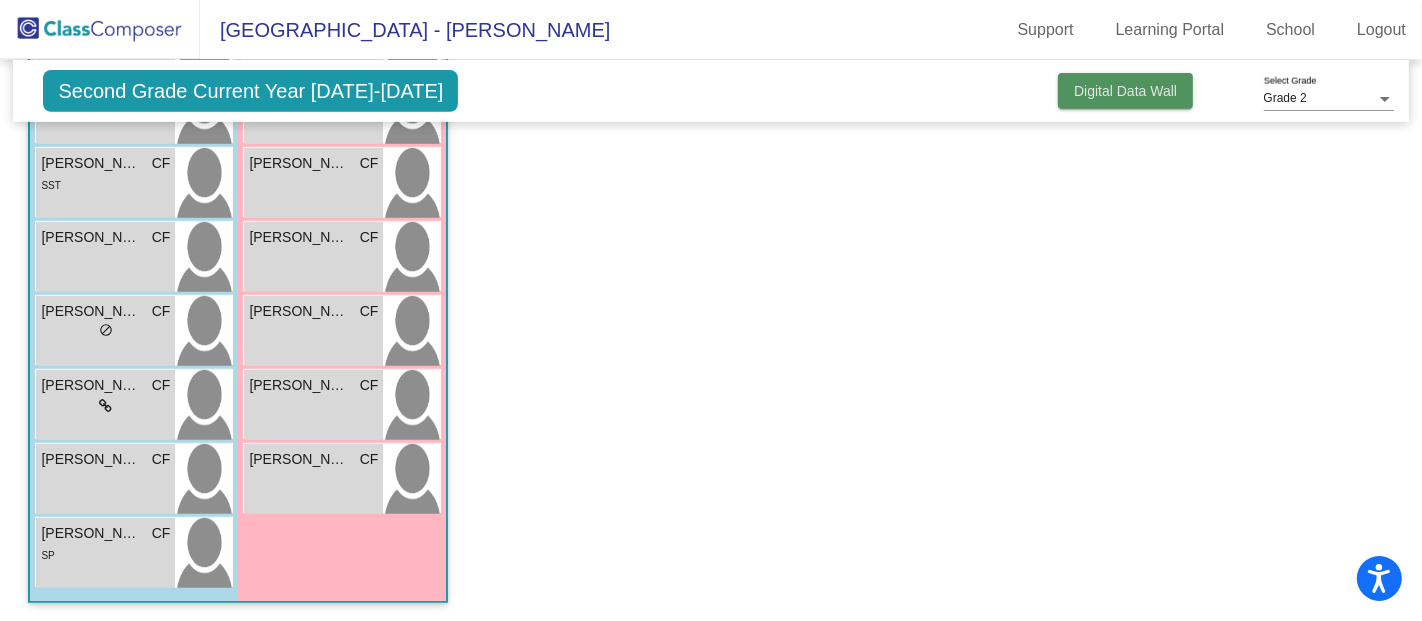 click on "Digital Data Wall" 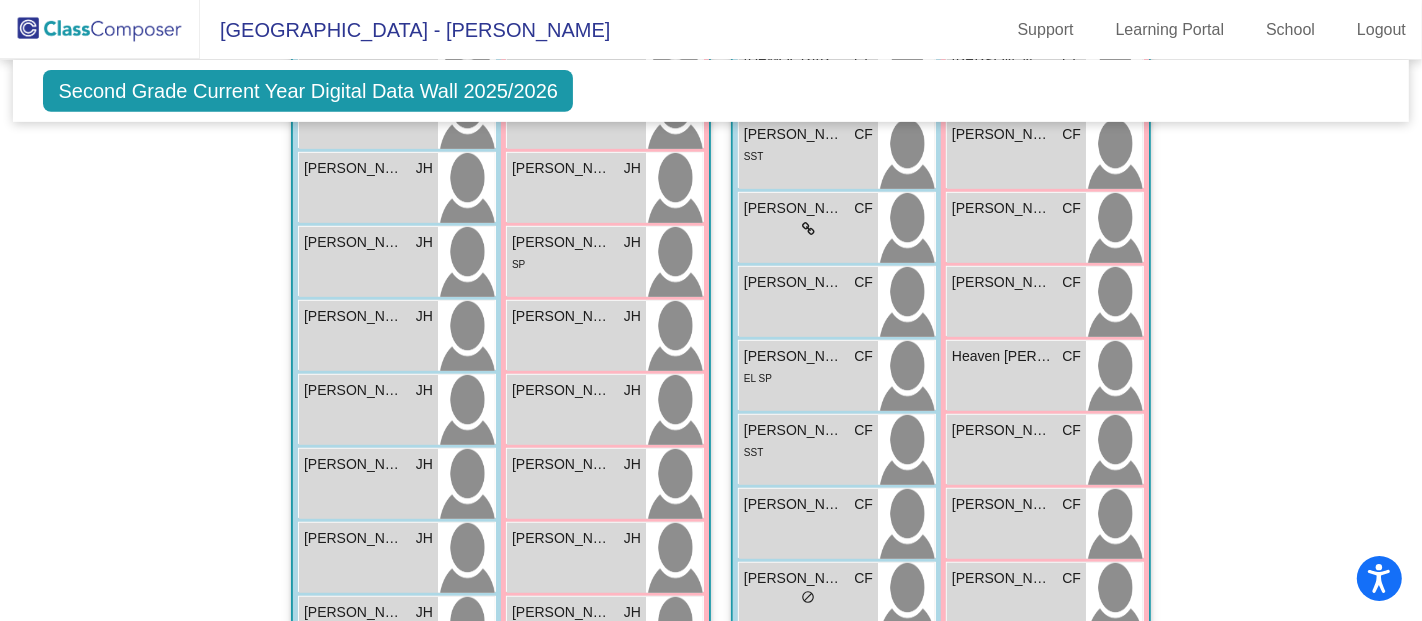 scroll, scrollTop: 1025, scrollLeft: 0, axis: vertical 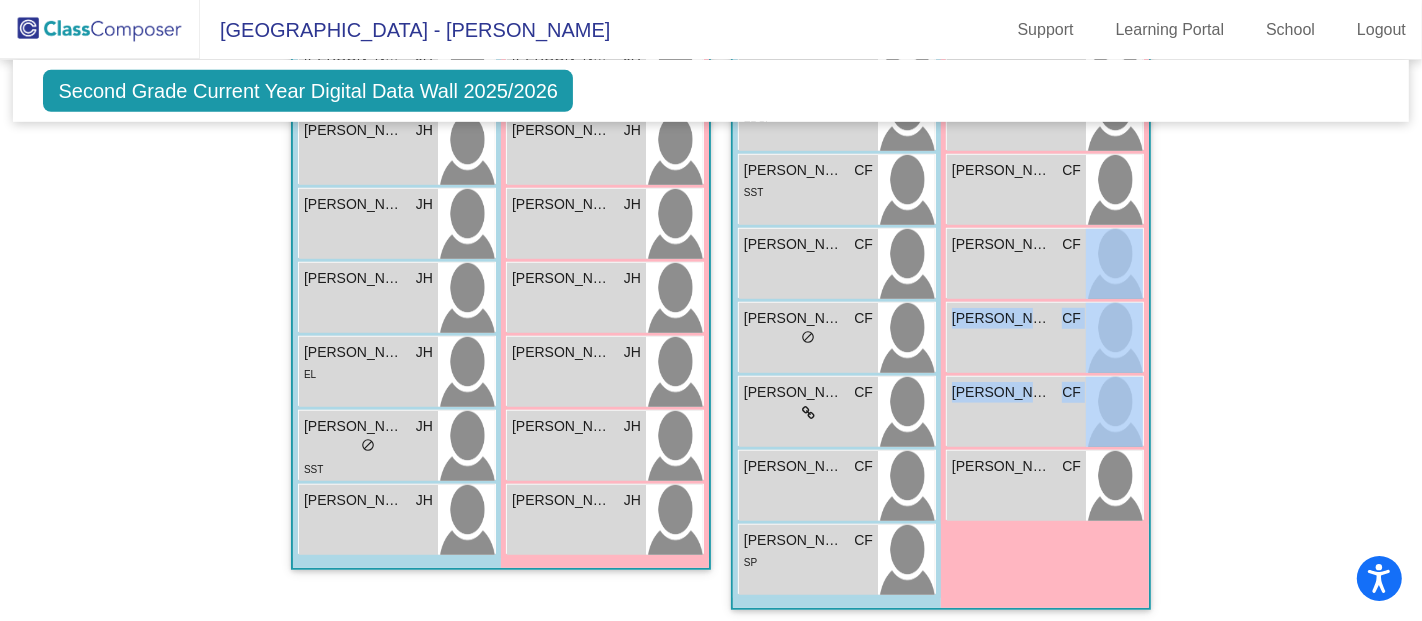 drag, startPoint x: 1413, startPoint y: 437, endPoint x: 1421, endPoint y: 220, distance: 217.14742 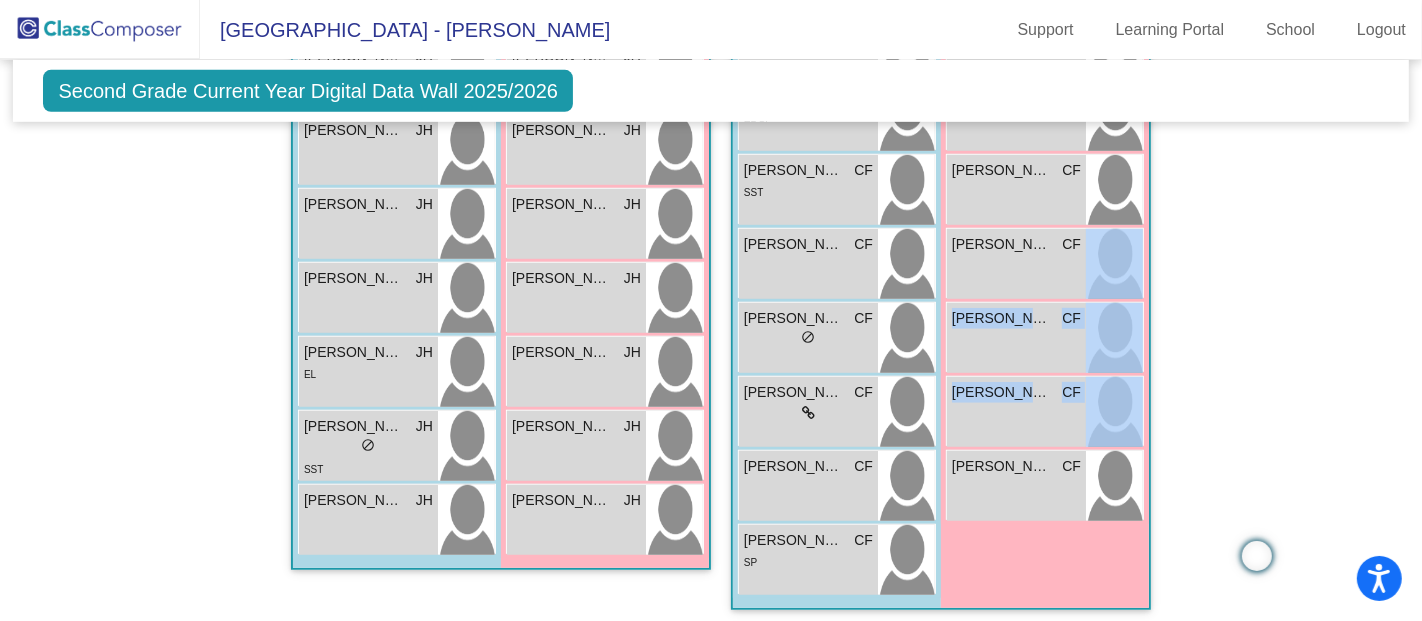 click on "Hallway   - Hallway Class  picture_as_pdf  Add Student  First Name Last Name Student Id  (Recommended)   Boy   Girl   [DEMOGRAPHIC_DATA] Add Close  Boys : 0    No Students   Girls: 0   No Students   Class 1    picture_as_pdf [PERSON_NAME]  Add Student  First Name Last Name Student Id  (Recommended)   Boy   Girl   [DEMOGRAPHIC_DATA] Add Close  Boys : 14  [PERSON_NAME] JH lock do_not_disturb_alt [PERSON_NAME] JH lock do_not_disturb_alt [PERSON_NAME] JH lock do_not_disturb_alt [PERSON_NAME] JH lock do_not_disturb_alt [PERSON_NAME] JH lock do_not_disturb_alt Dei [PERSON_NAME] lock do_not_disturb_alt [PERSON_NAME] lock do_not_disturb_alt [PERSON_NAME] JH lock do_not_disturb_alt [PERSON_NAME] [PERSON_NAME] lock do_not_disturb_alt [PERSON_NAME] JH lock do_not_disturb_alt [PERSON_NAME] lock do_not_disturb_alt [PERSON_NAME] JH lock do_not_disturb_alt EL [PERSON_NAME] [PERSON_NAME] lock do_not_disturb_alt SST [PERSON_NAME] lock do_not_disturb_alt Girls: 14 [PERSON_NAME] lock EL JH lock JH" 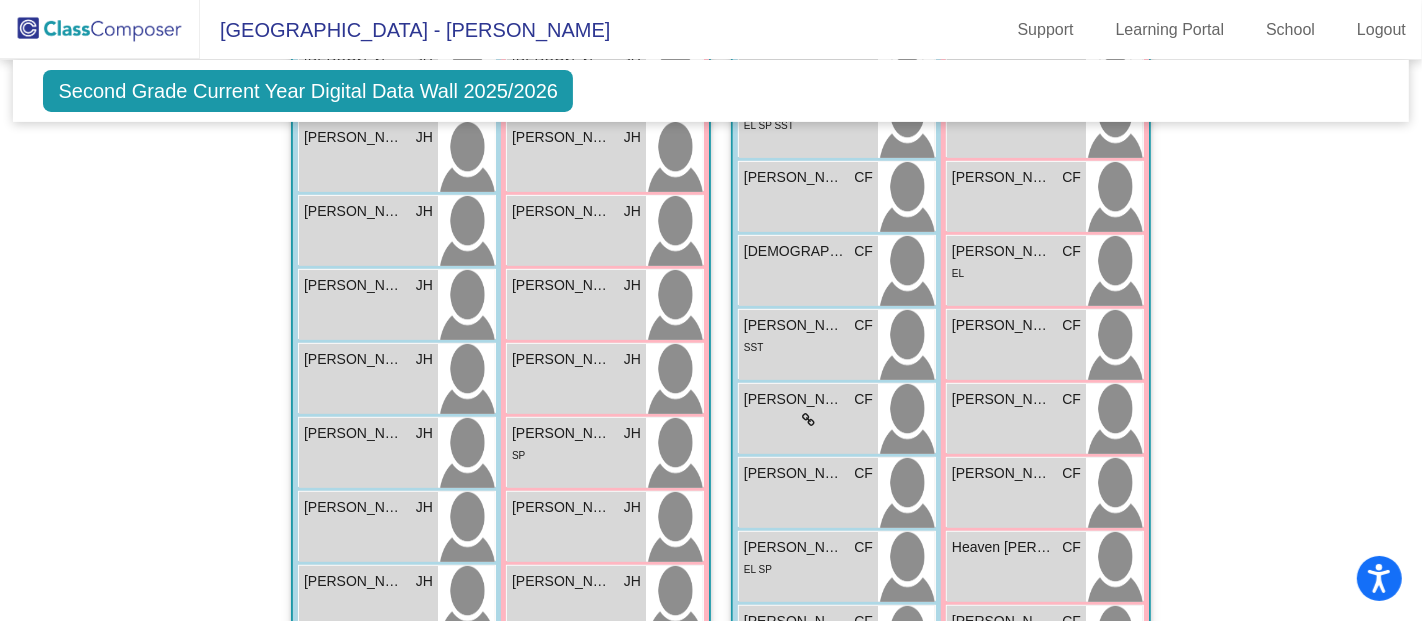 scroll, scrollTop: 519, scrollLeft: 0, axis: vertical 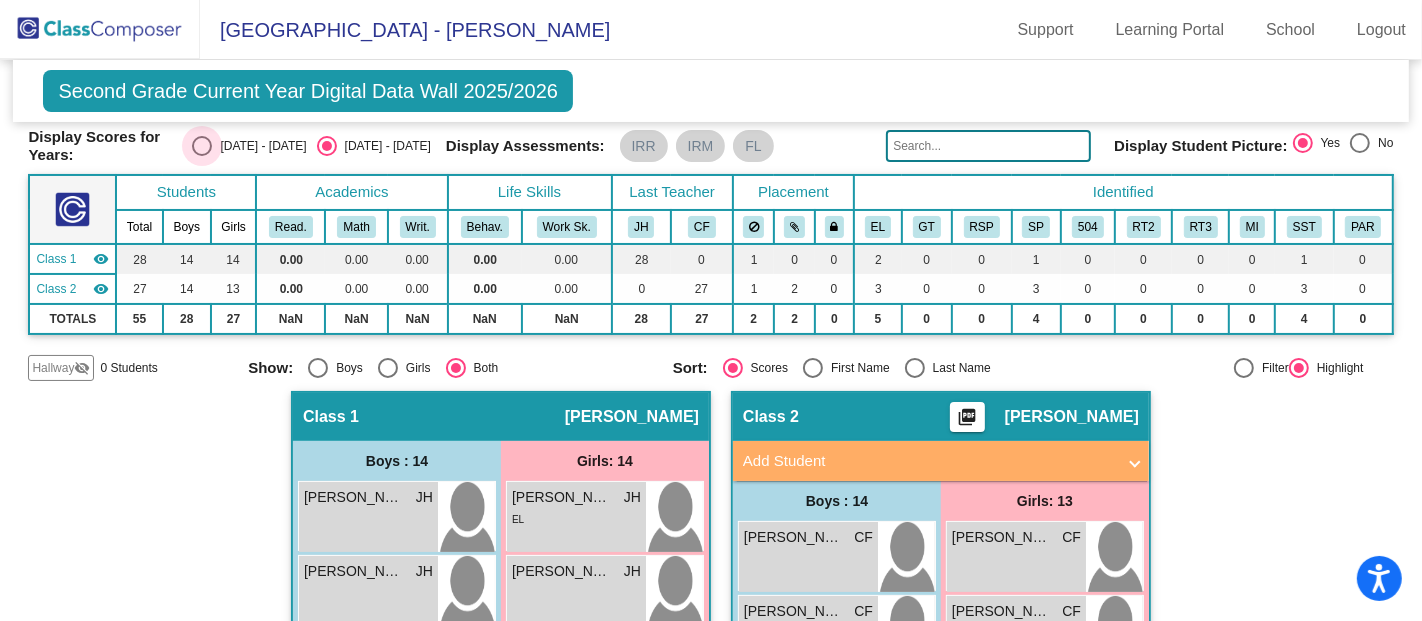 click at bounding box center (202, 146) 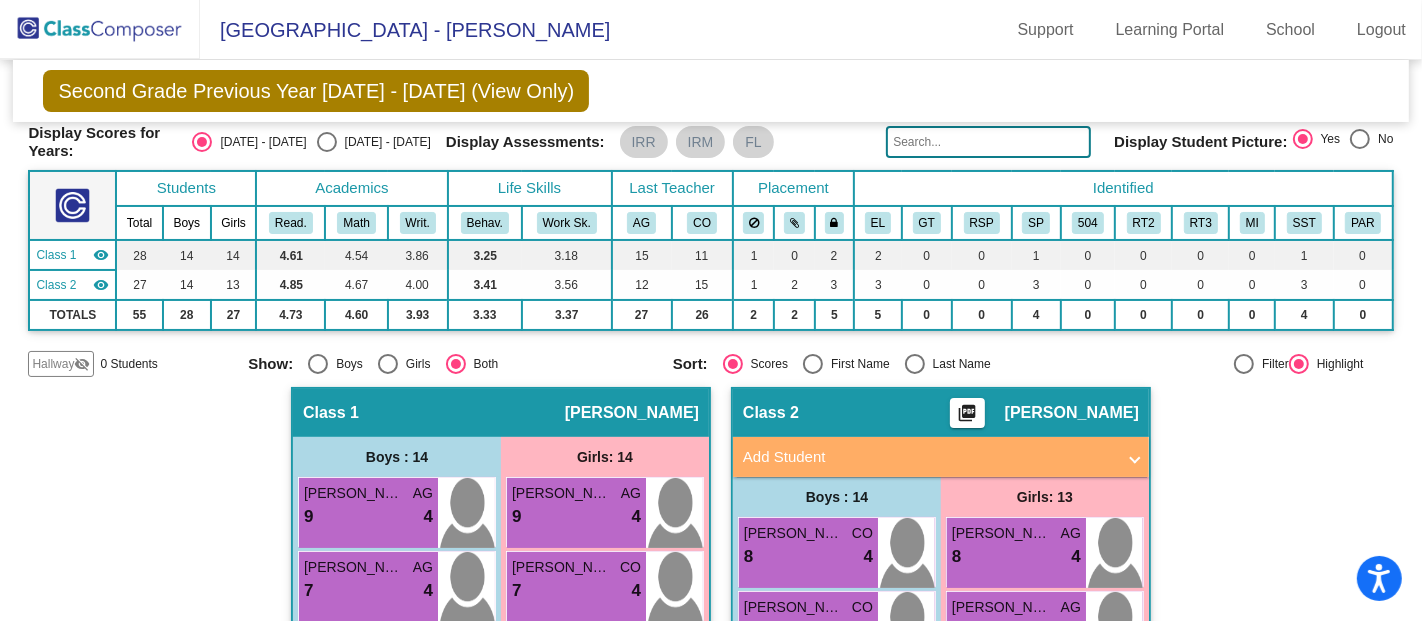 scroll, scrollTop: 558, scrollLeft: 0, axis: vertical 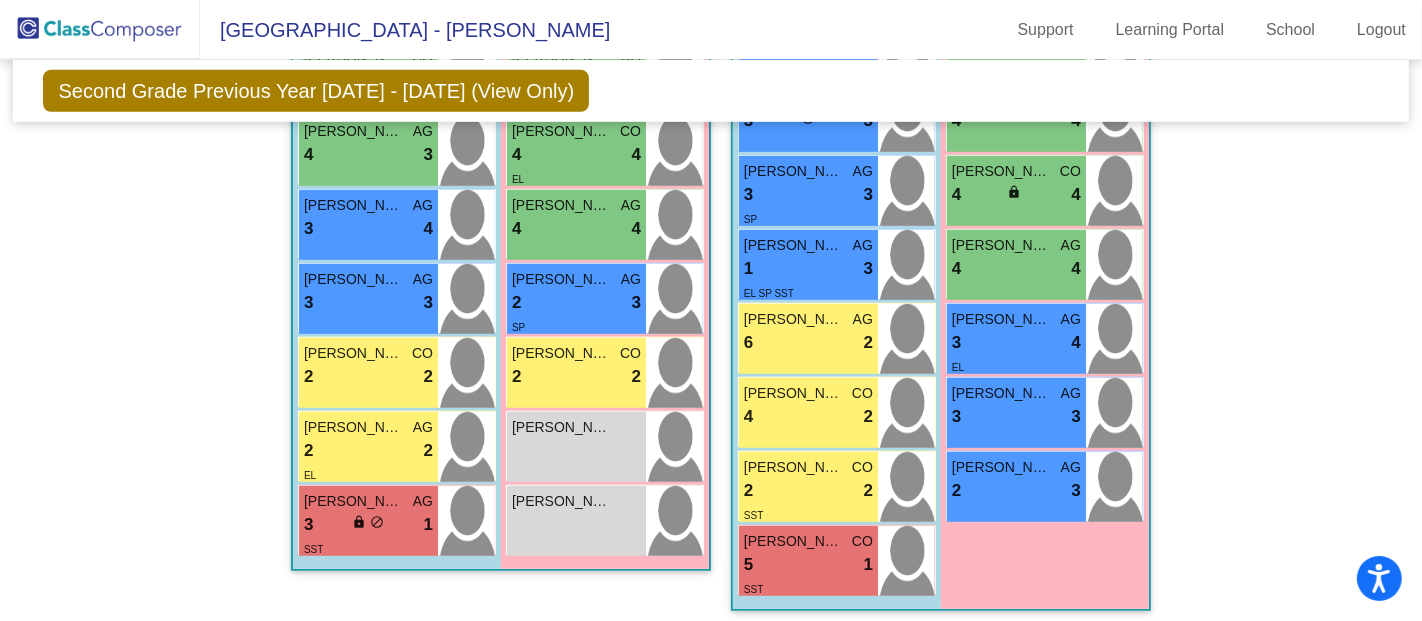 drag, startPoint x: 1417, startPoint y: 476, endPoint x: 1357, endPoint y: 464, distance: 61.188232 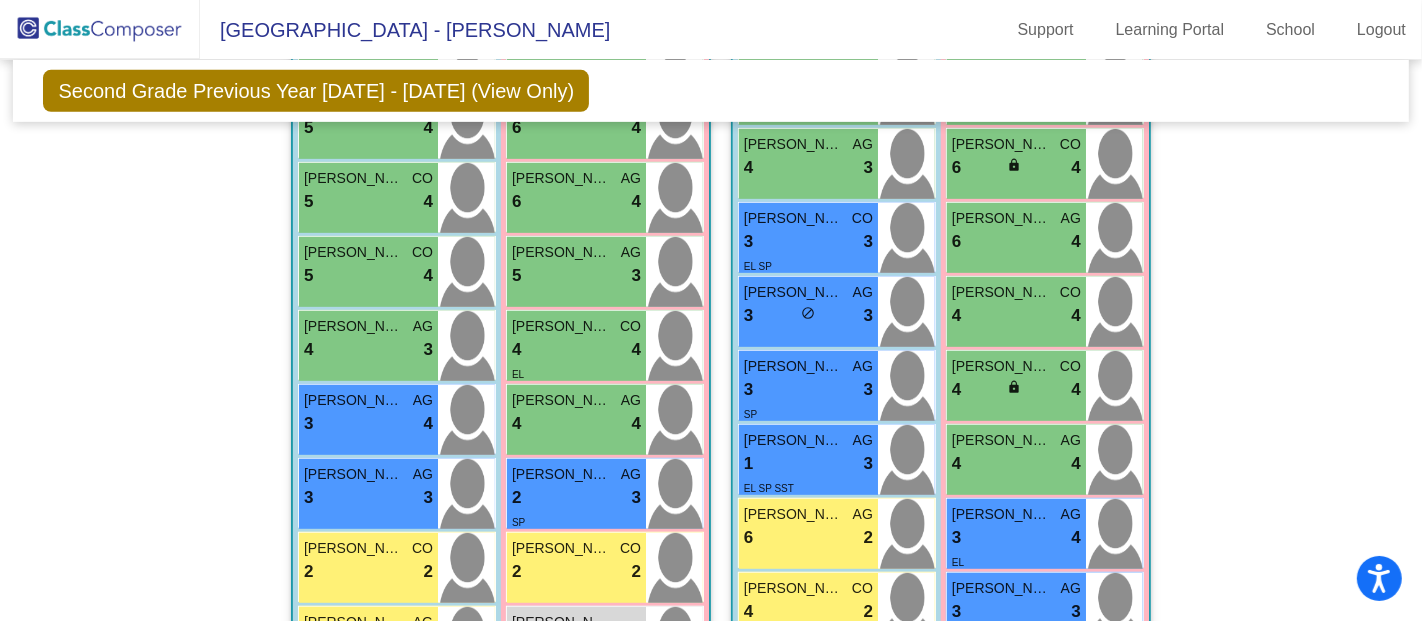 scroll, scrollTop: 779, scrollLeft: 0, axis: vertical 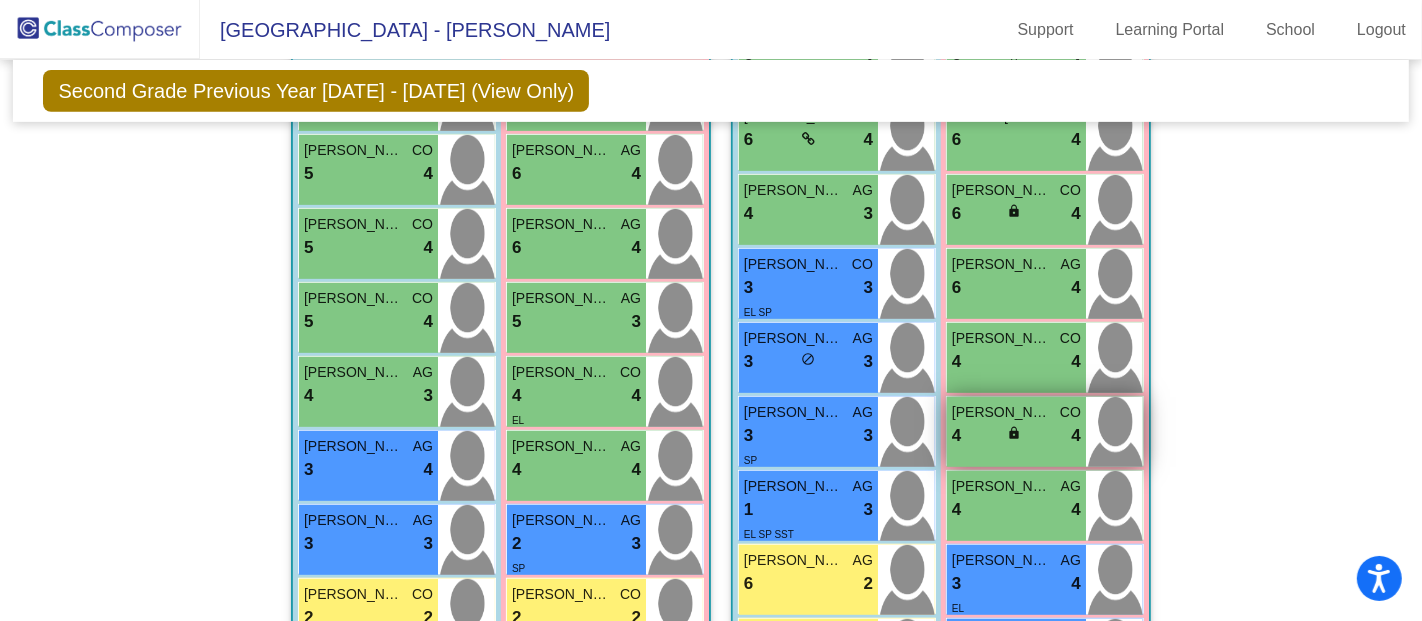click on "lock" at bounding box center (1014, 433) 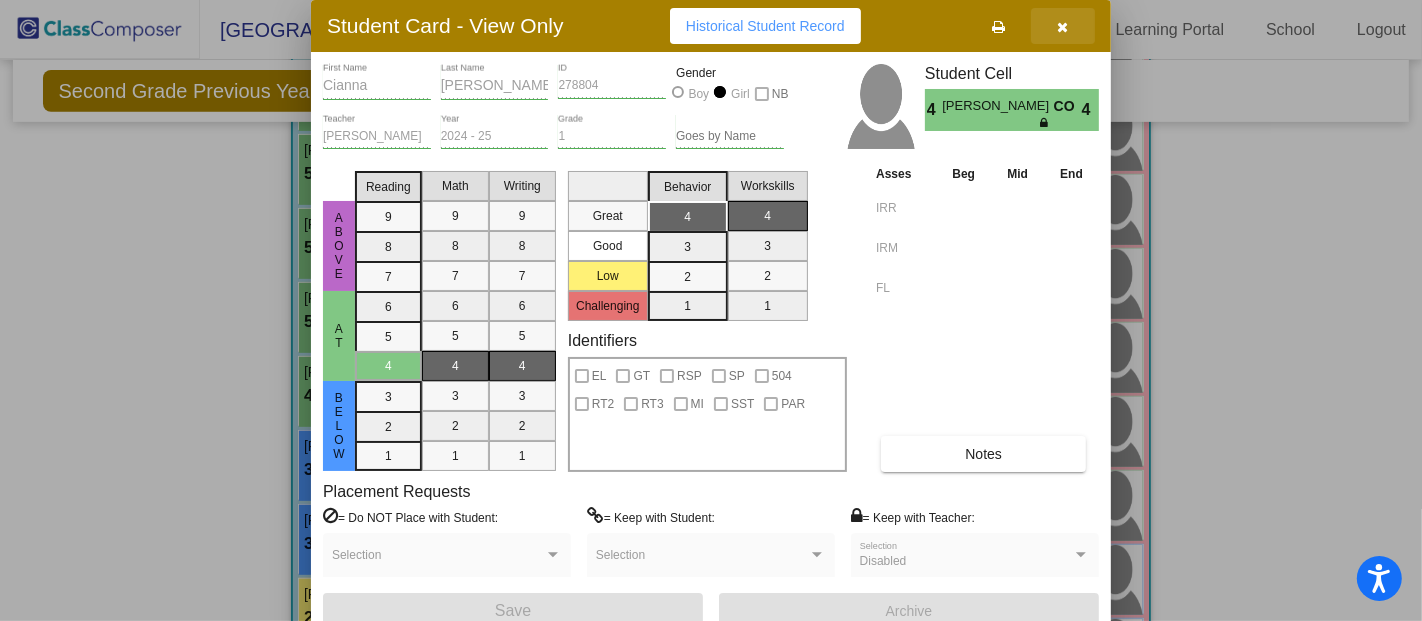 click at bounding box center (1063, 27) 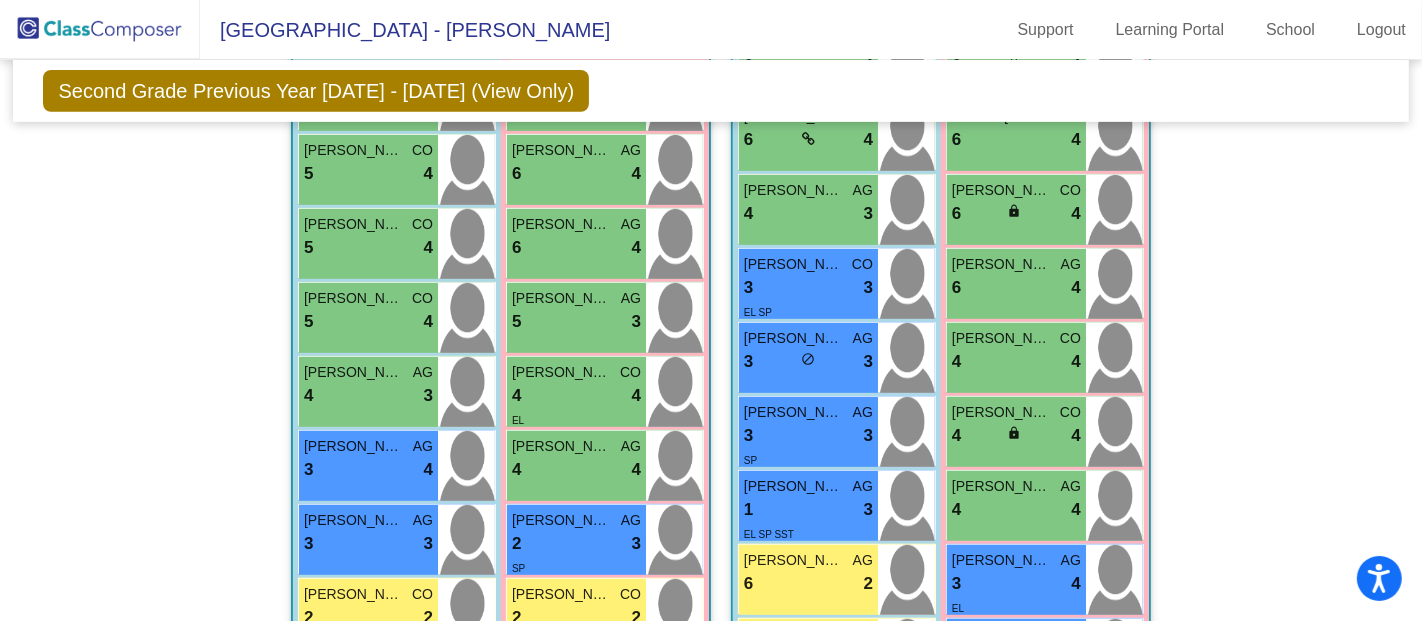 scroll, scrollTop: 288, scrollLeft: 0, axis: vertical 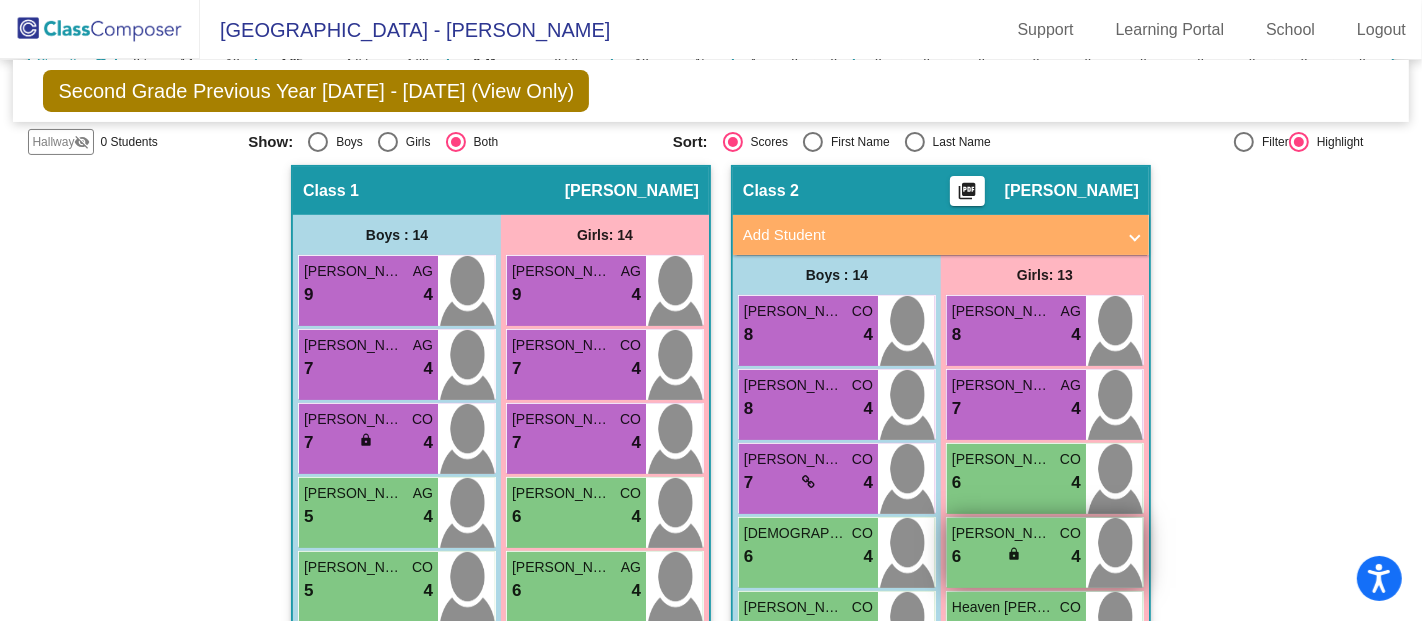 drag, startPoint x: 1419, startPoint y: 607, endPoint x: 1043, endPoint y: 539, distance: 382.09946 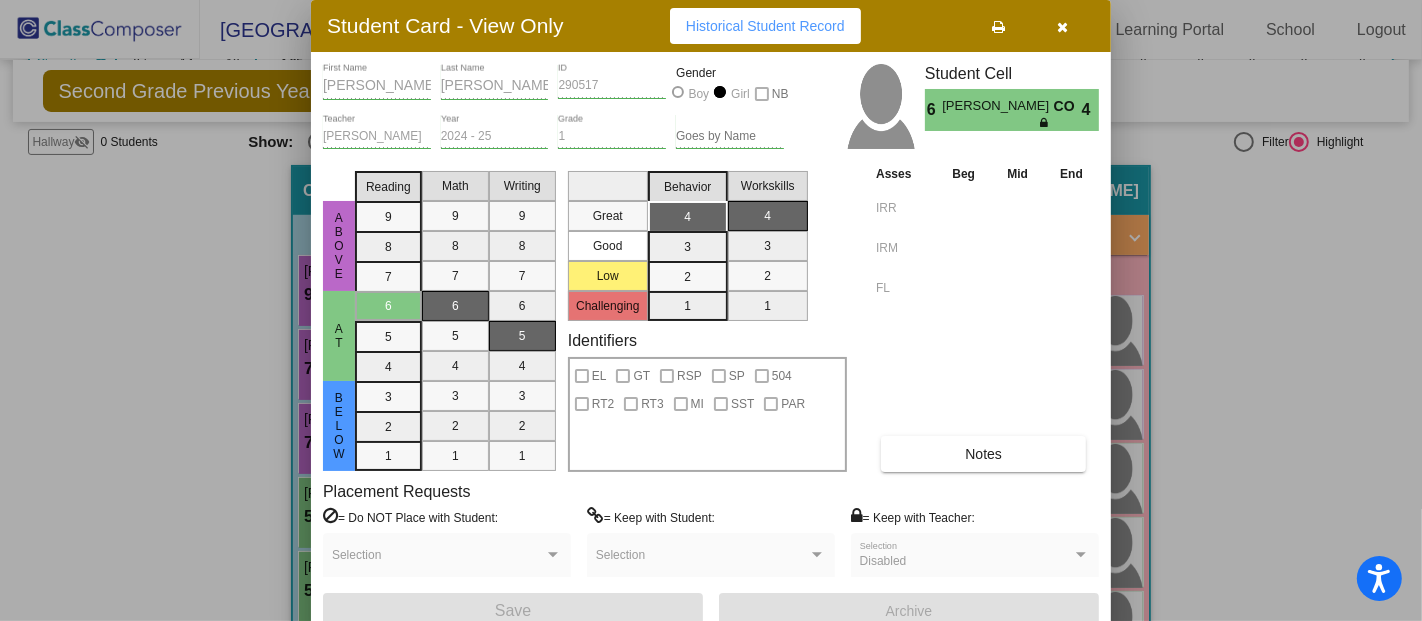 click on "[PERSON_NAME]" at bounding box center [997, 106] 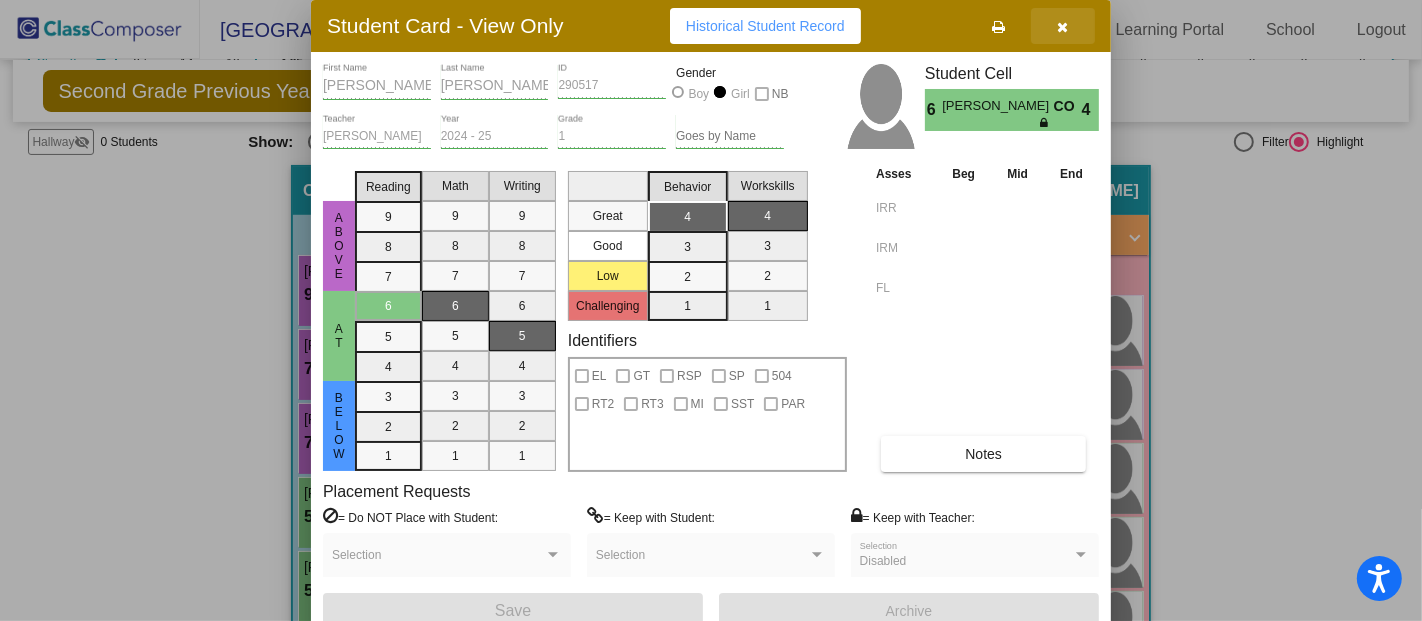 click at bounding box center [1063, 27] 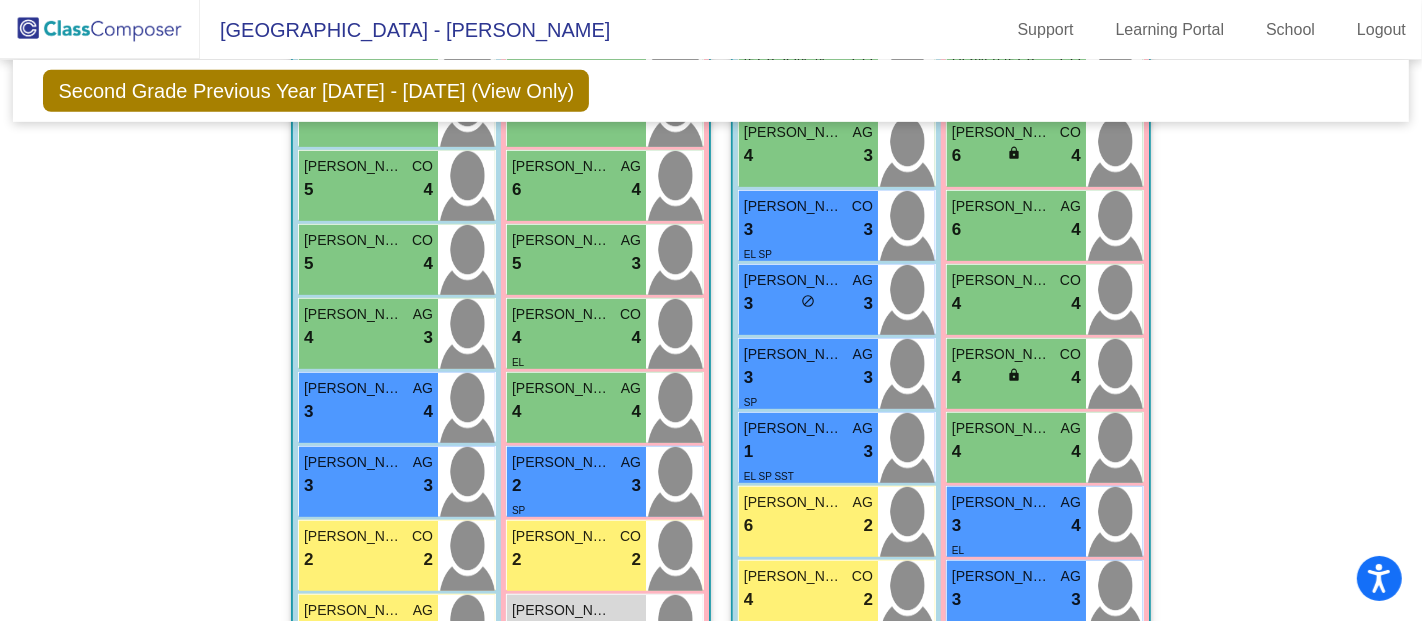 scroll, scrollTop: 1020, scrollLeft: 0, axis: vertical 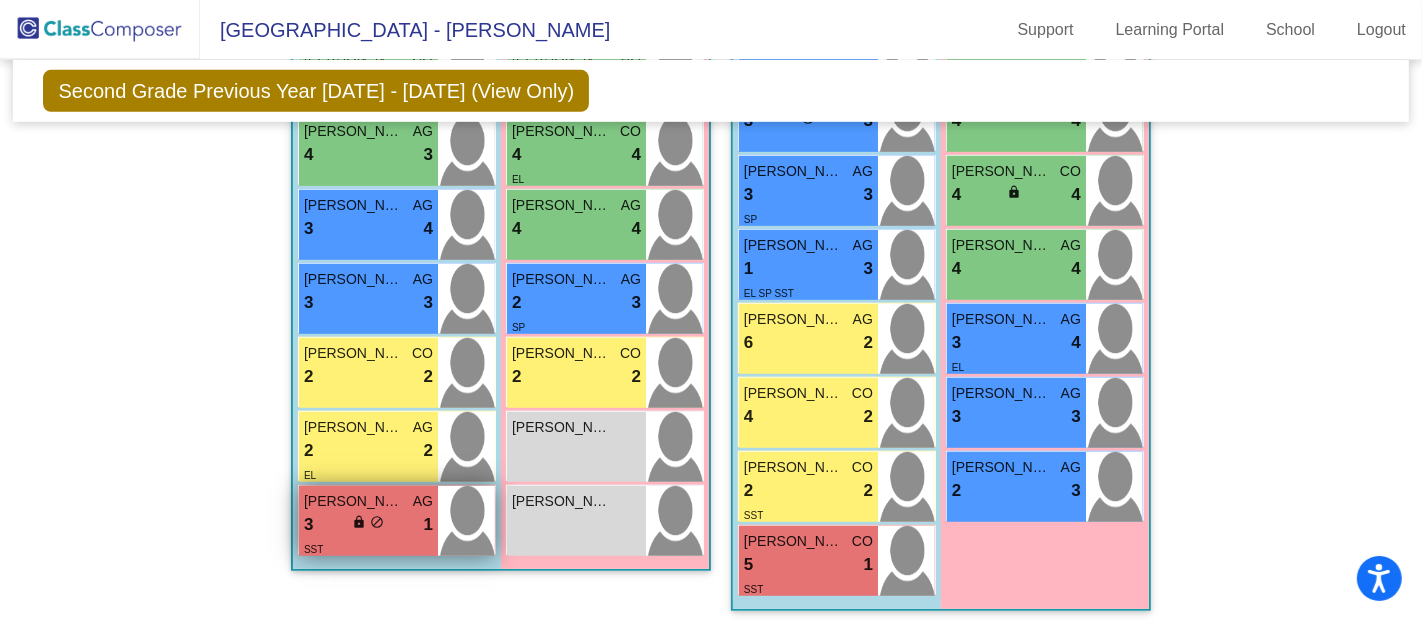 click on "[PERSON_NAME]" at bounding box center (354, 501) 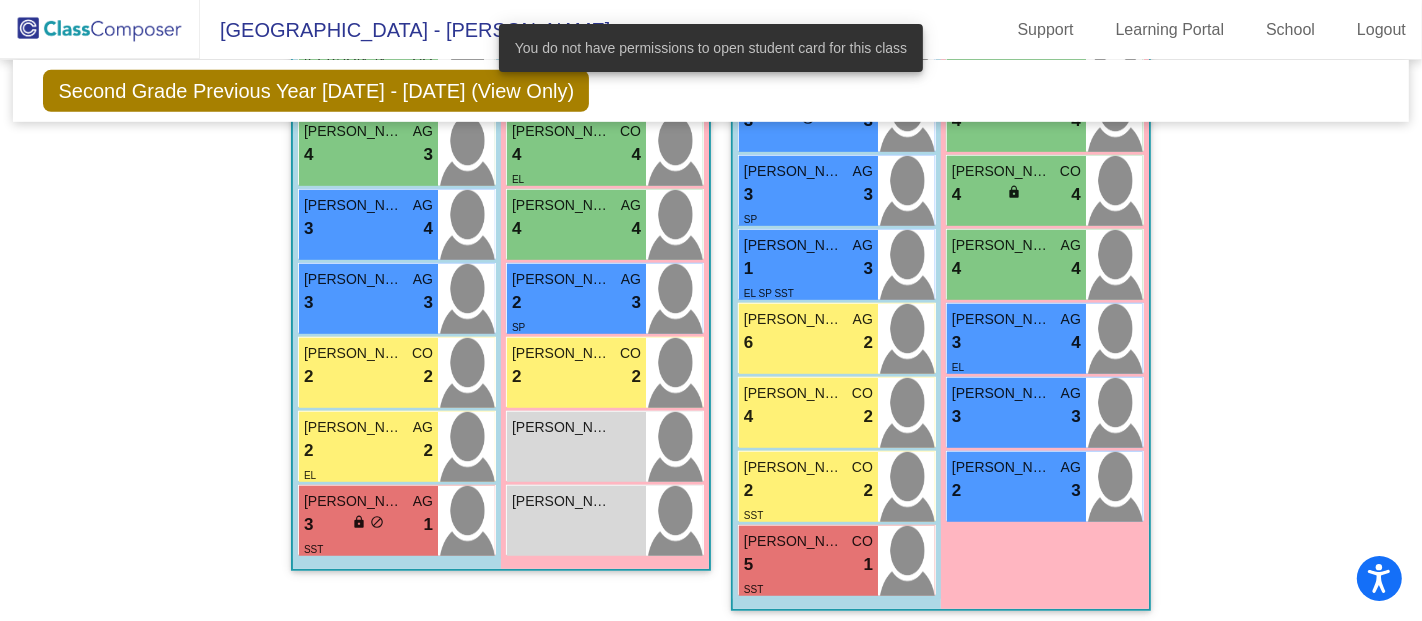 click on "Hallway   - Hallway Class  picture_as_pdf  Add Student  First Name Last Name Student Id  (Recommended)   Boy   Girl   [DEMOGRAPHIC_DATA] Add Close  Boys : 0    No Students   Girls: 0   No Students   Class 1    picture_as_pdf [PERSON_NAME]  Add Student  First Name Last Name Student Id  (Recommended)   Boy   Girl   [DEMOGRAPHIC_DATA] Add Close  Boys : 14  [PERSON_NAME] AG 9 lock do_not_disturb_alt 4 [PERSON_NAME] AG 7 lock do_not_disturb_alt 4 [PERSON_NAME] CO 7 lock do_not_disturb_alt 4 [PERSON_NAME] AG 5 lock do_not_disturb_alt 4 [PERSON_NAME] CO 5 lock do_not_disturb_alt 4 Dei [PERSON_NAME] CO 5 lock do_not_disturb_alt 4 [PERSON_NAME] CO 5 lock do_not_disturb_alt 4 [PERSON_NAME] CO 5 lock do_not_disturb_alt 4 [PERSON_NAME] AG 4 lock do_not_disturb_alt 3 [PERSON_NAME] AG 3 lock do_not_disturb_alt 4 [PERSON_NAME] AG 3 lock do_not_disturb_alt 3 [PERSON_NAME] CO 2 lock do_not_disturb_alt 2 [PERSON_NAME] AG 2 lock do_not_disturb_alt 2 EL [PERSON_NAME] [PERSON_NAME] 3 lock 1 SST Girls: 14" 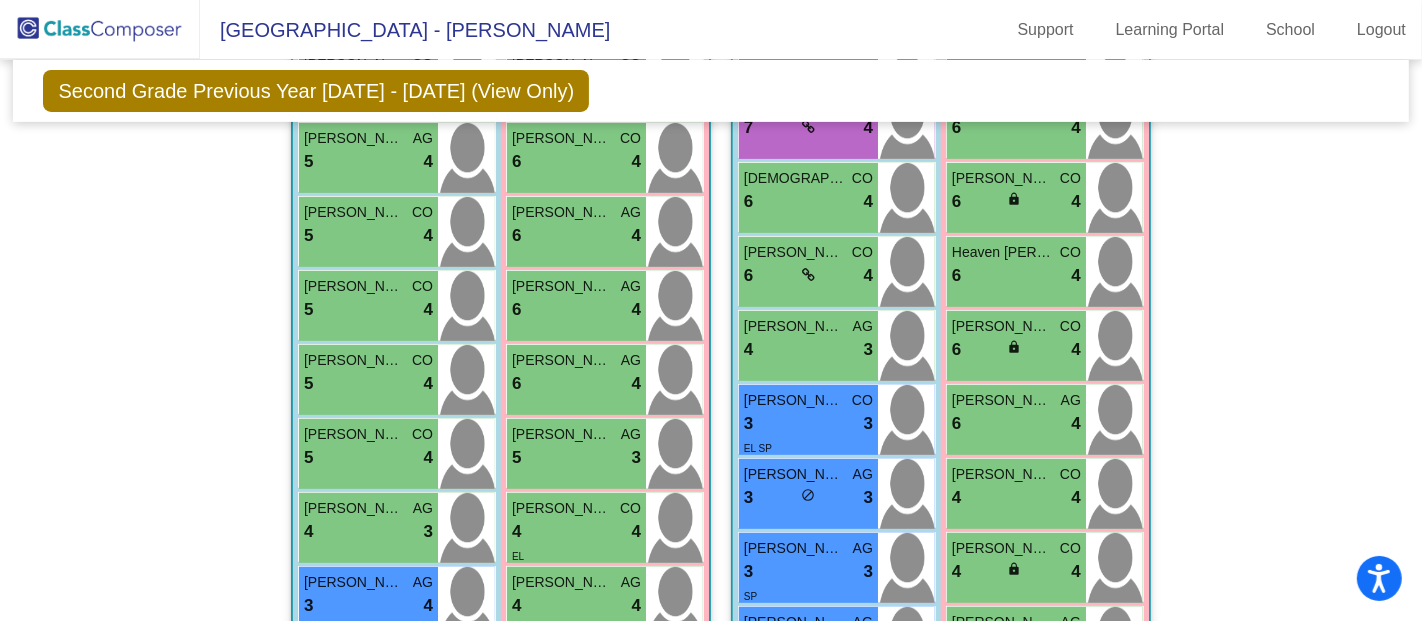 scroll, scrollTop: 614, scrollLeft: 0, axis: vertical 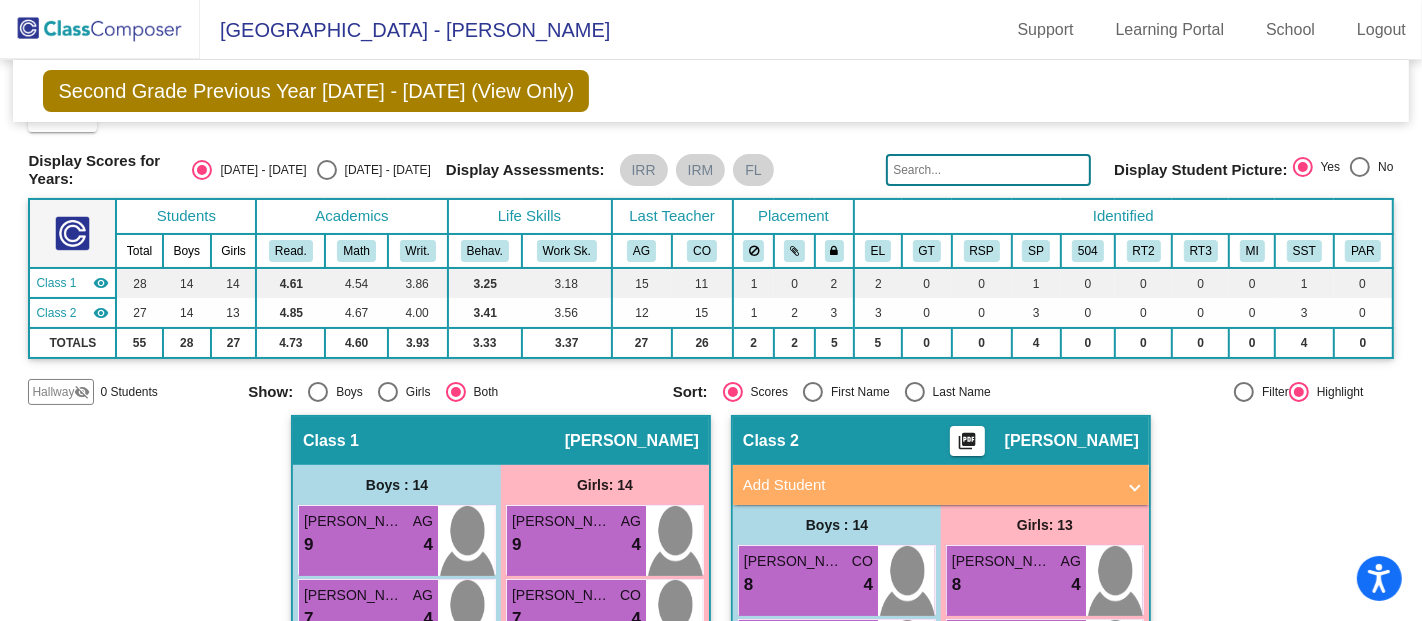 click on "Identified" at bounding box center (1123, 216) 